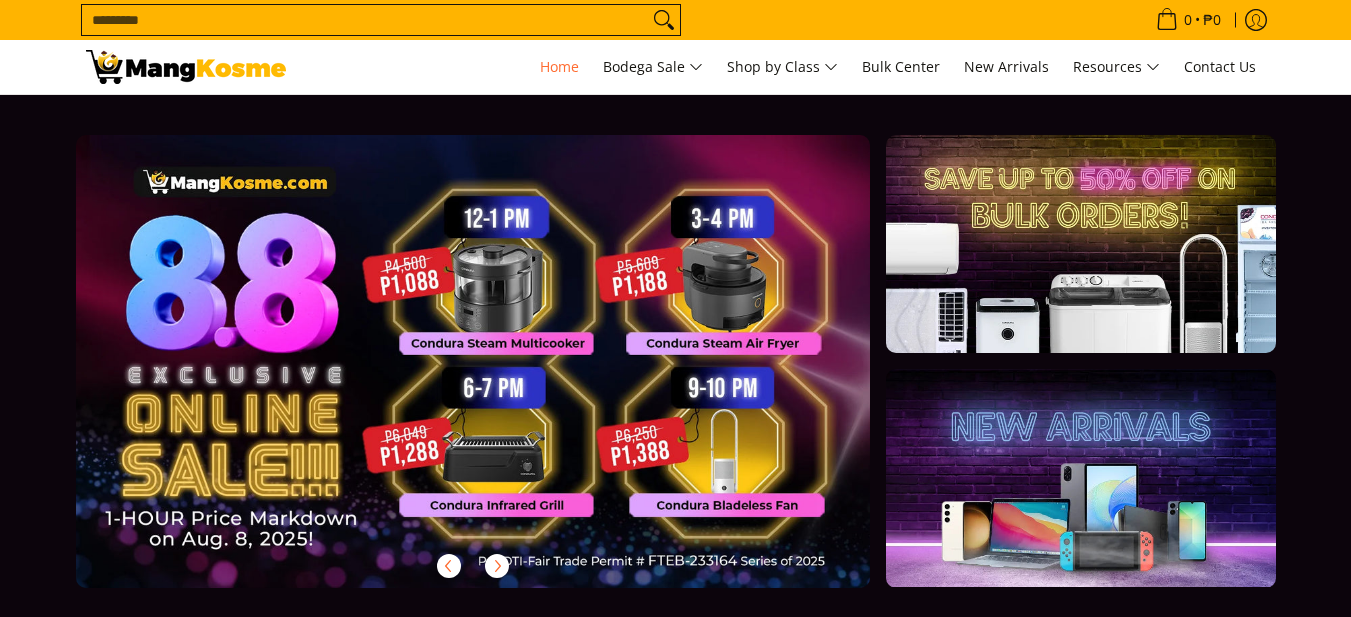 scroll, scrollTop: 0, scrollLeft: 0, axis: both 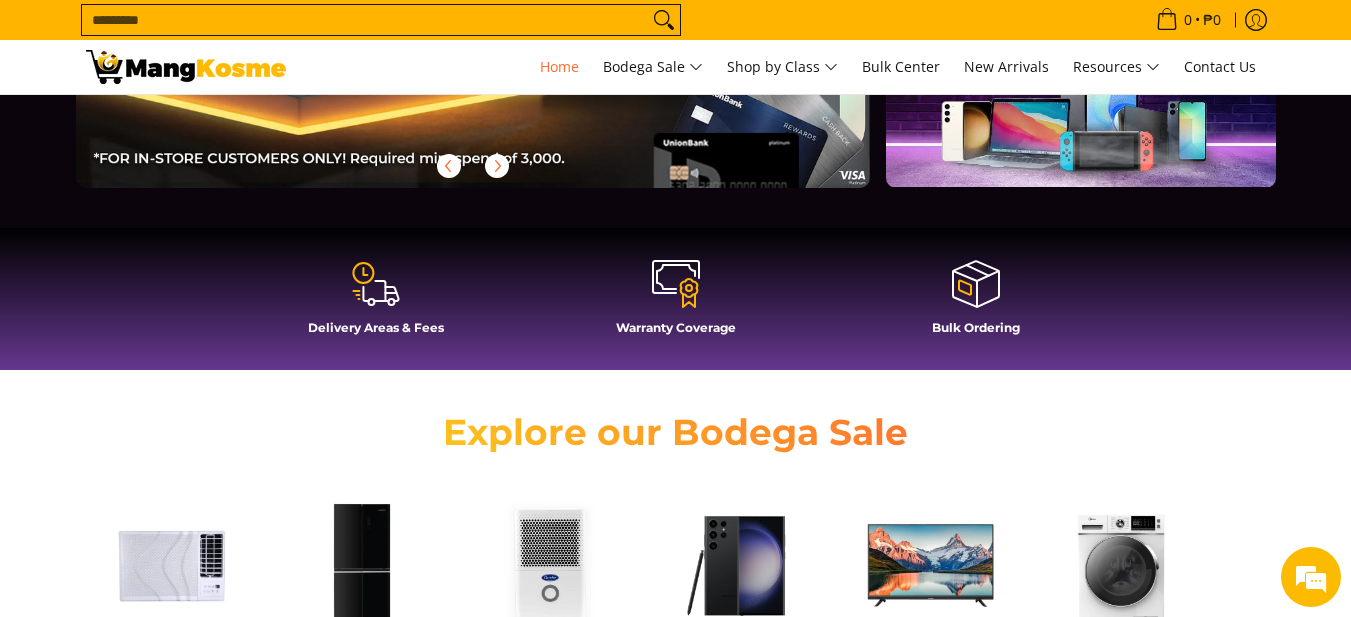 click on "Search..." at bounding box center [365, 20] 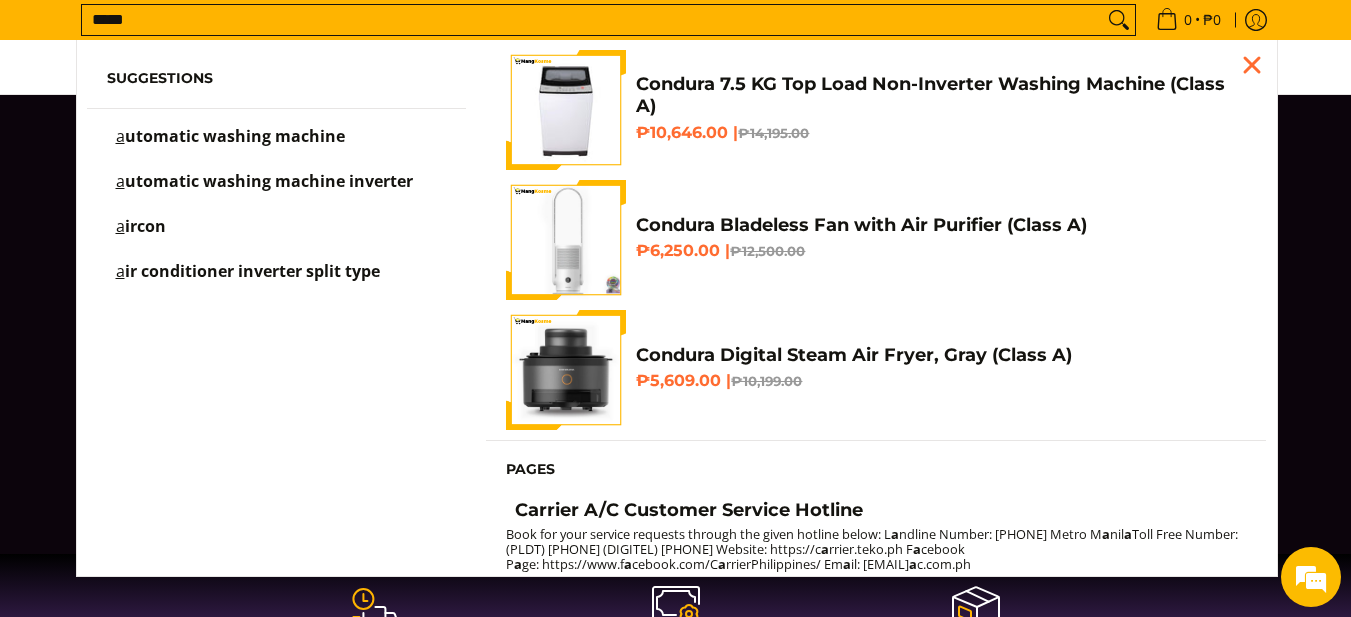 scroll, scrollTop: 0, scrollLeft: 0, axis: both 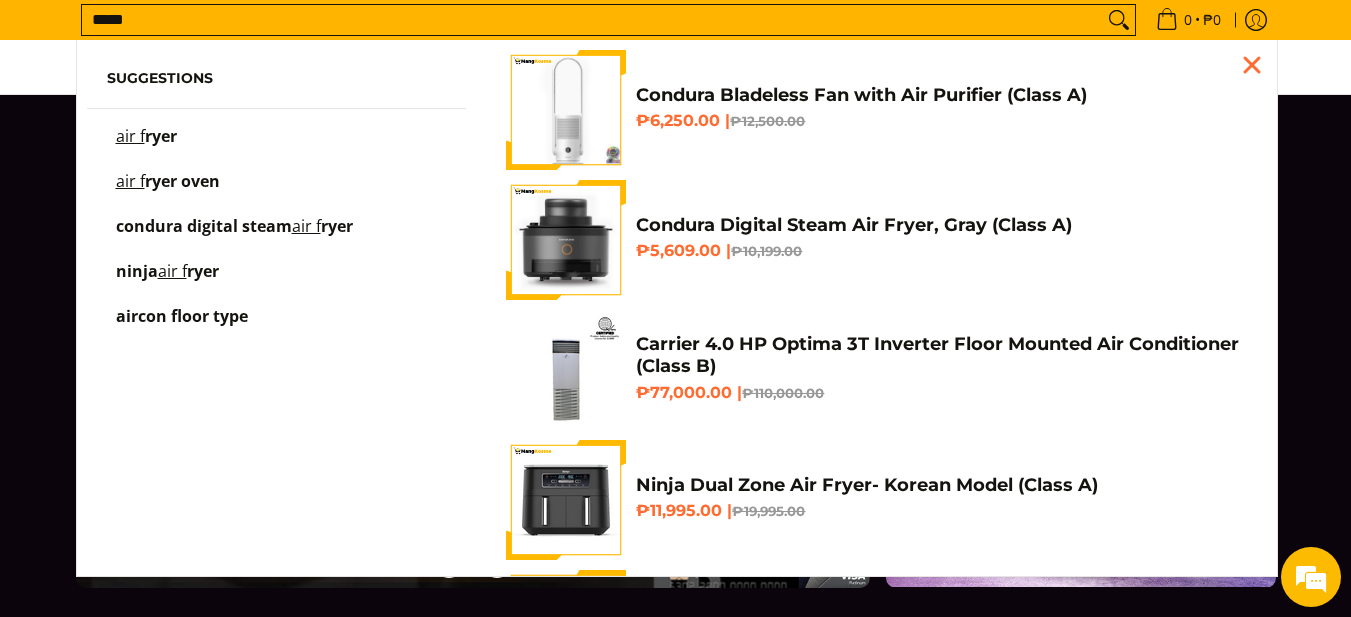 type on "*****" 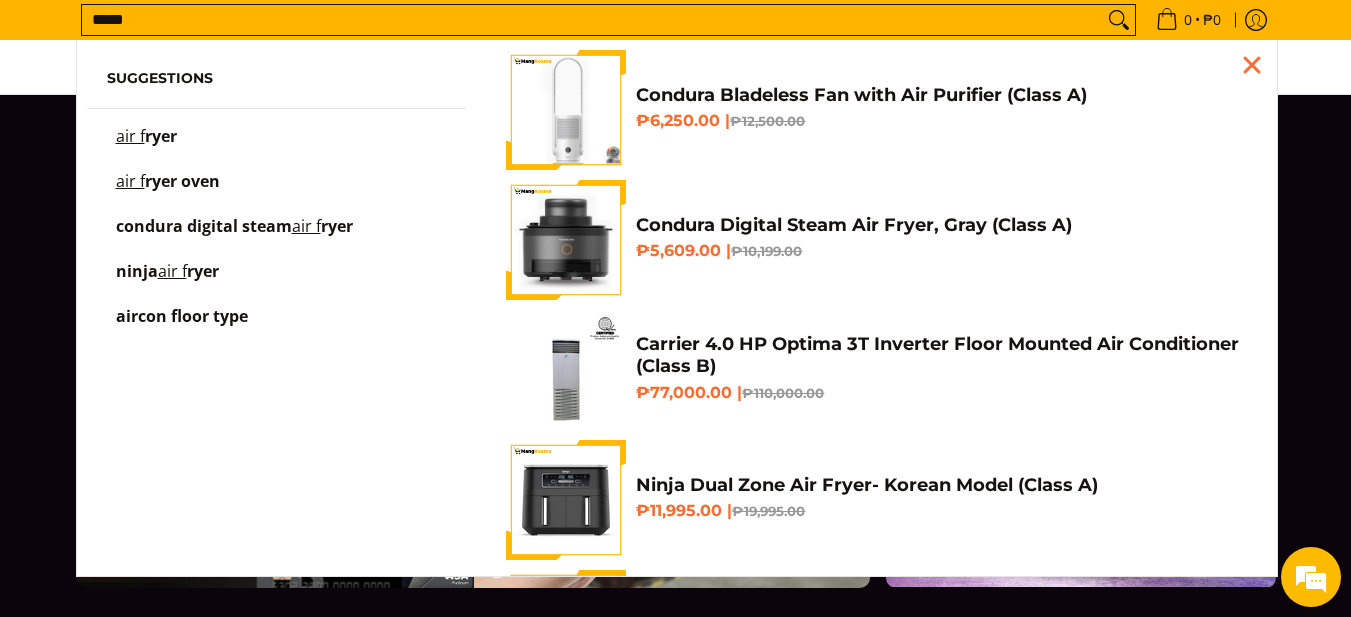 click on "ryer" at bounding box center [161, 136] 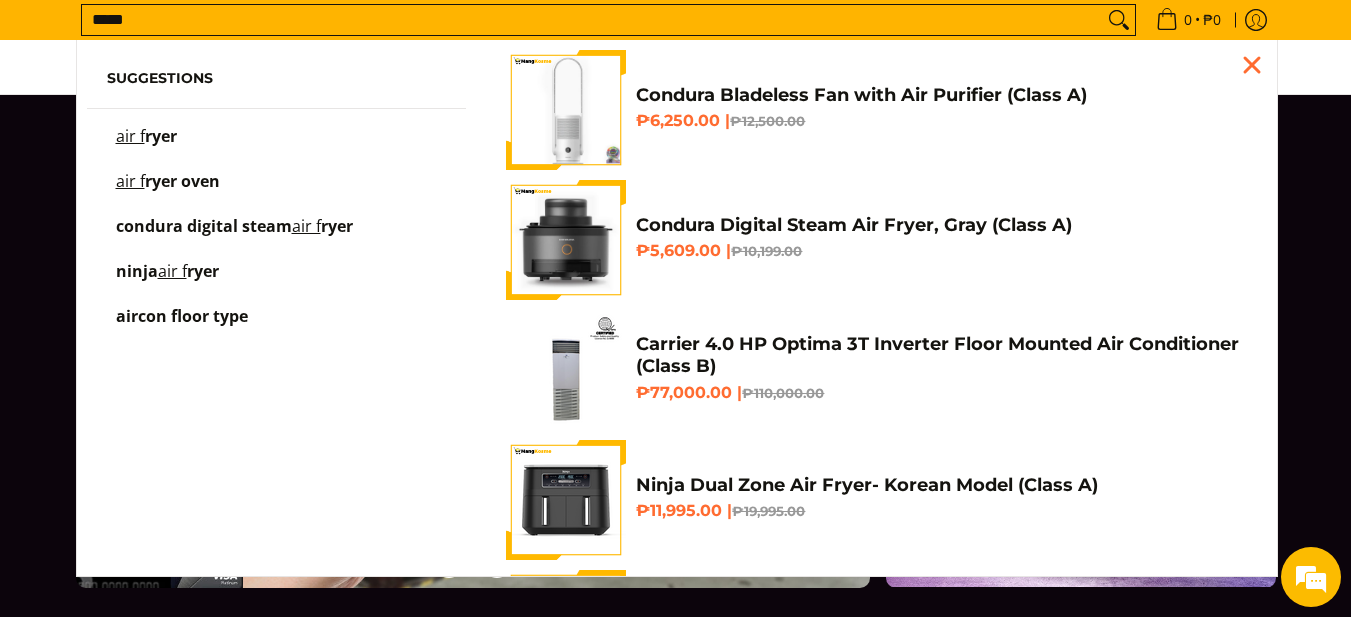 scroll, scrollTop: 0, scrollLeft: 2385, axis: horizontal 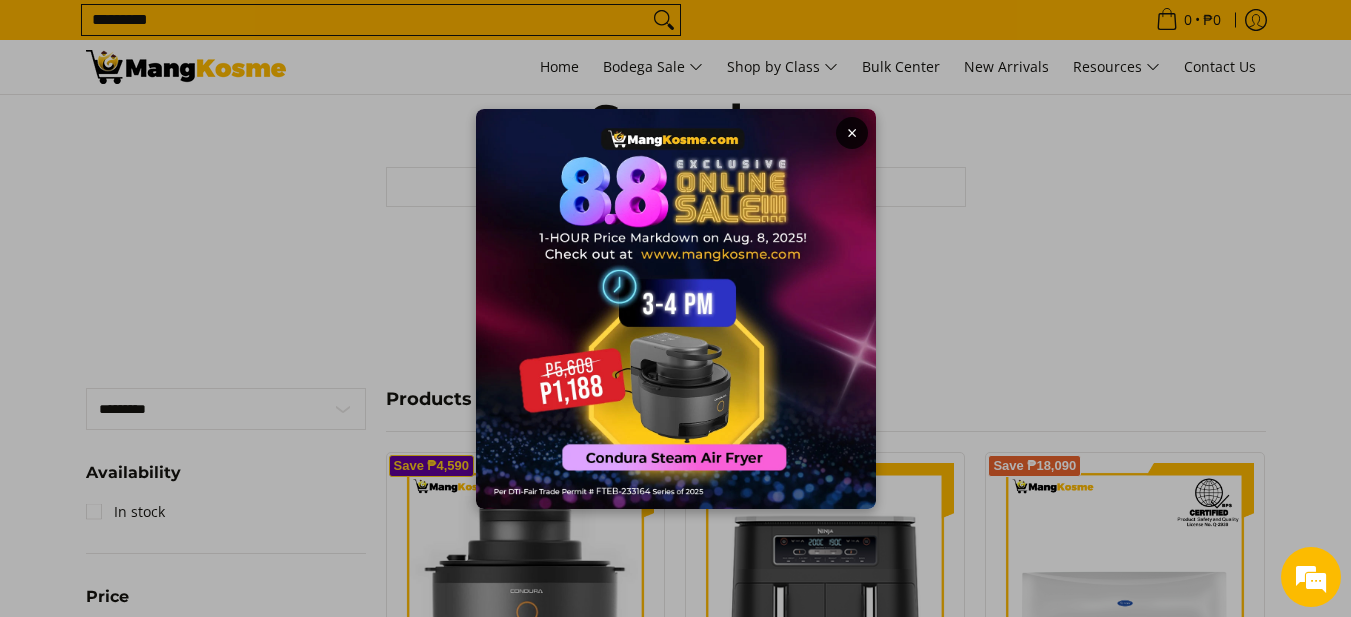 click at bounding box center [676, 309] 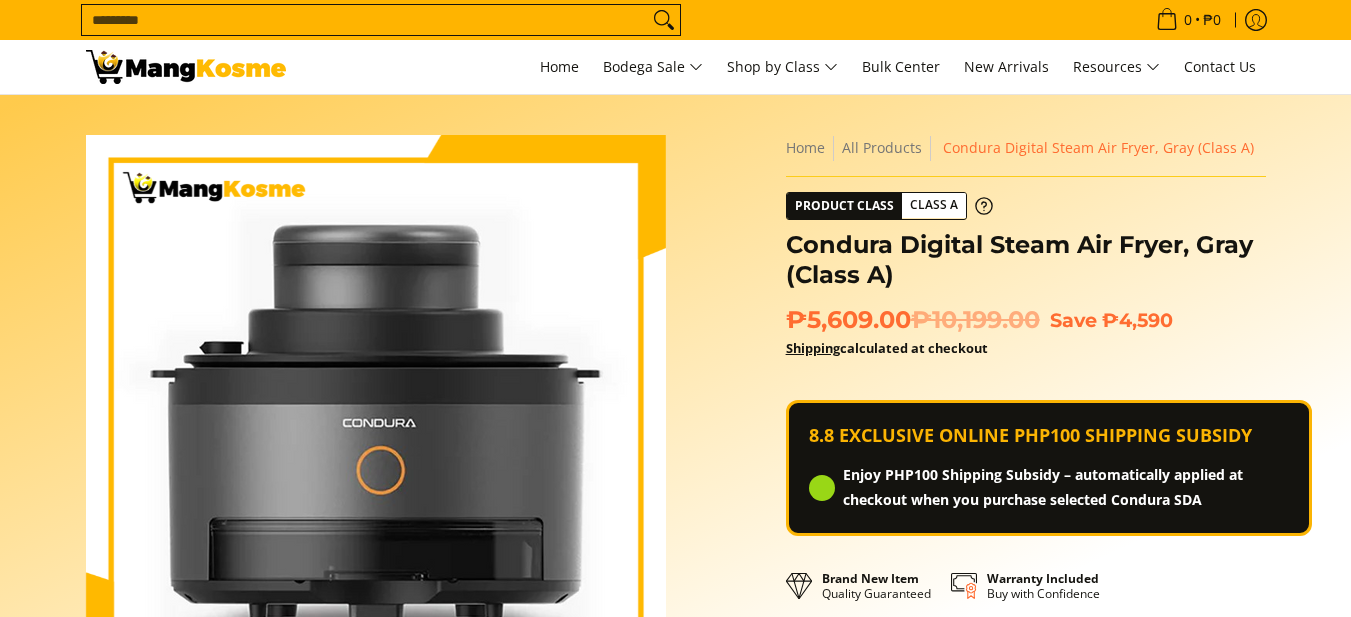 scroll, scrollTop: 0, scrollLeft: 0, axis: both 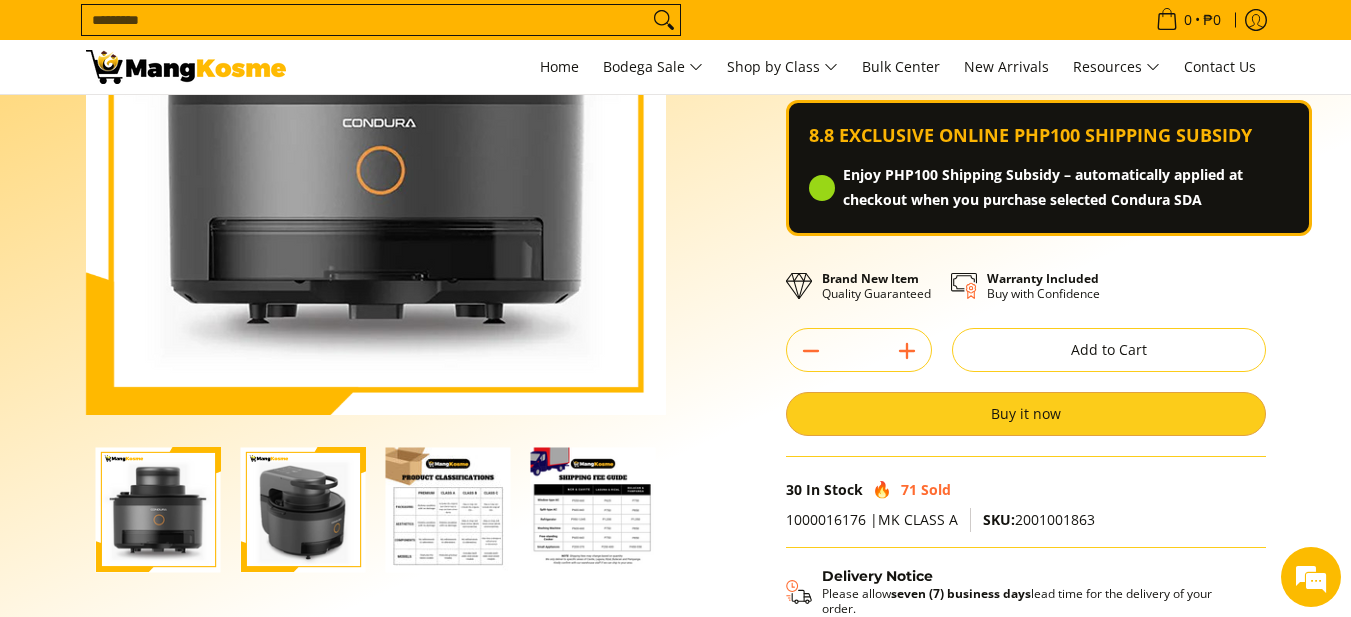 click on "Buy it now" at bounding box center (1026, 414) 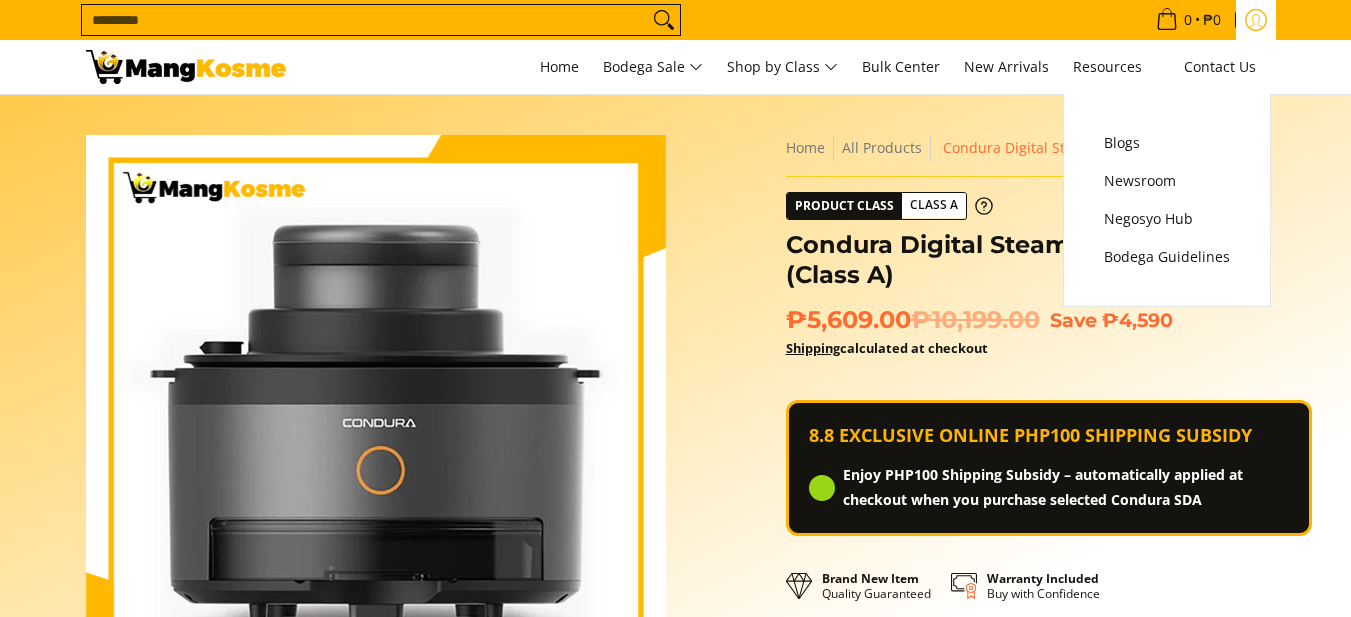 scroll, scrollTop: 300, scrollLeft: 0, axis: vertical 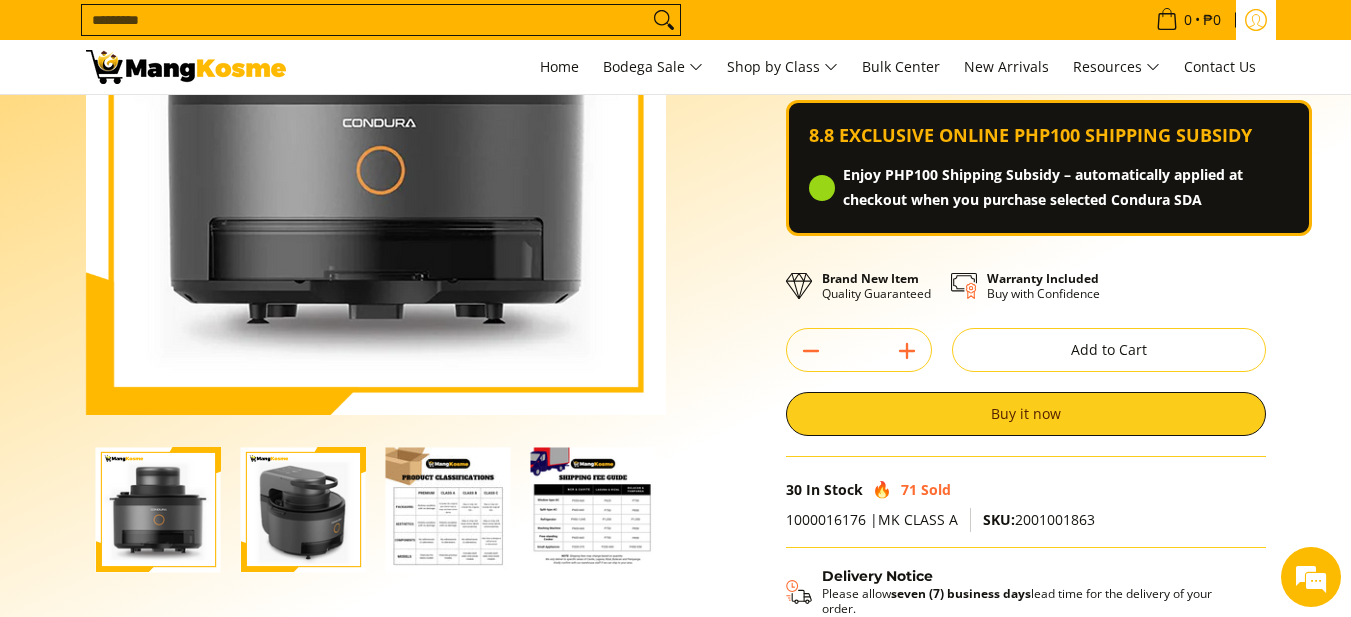 click 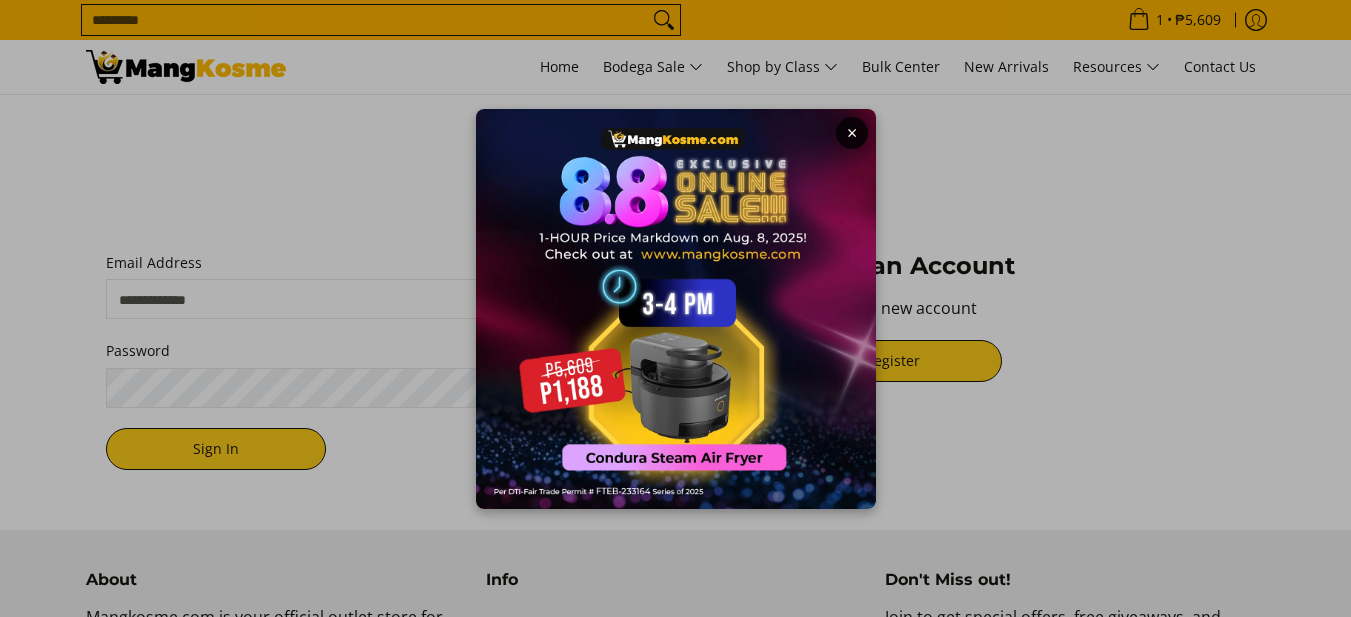 scroll, scrollTop: 0, scrollLeft: 0, axis: both 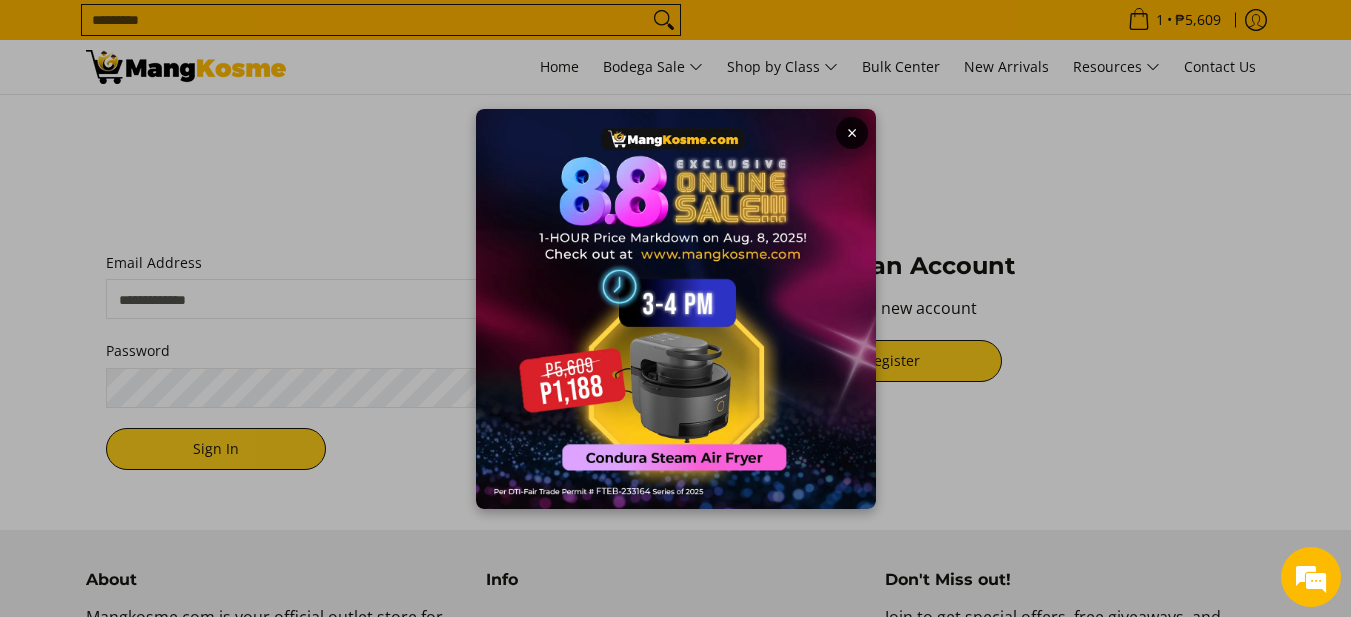 click on "×" at bounding box center [852, 133] 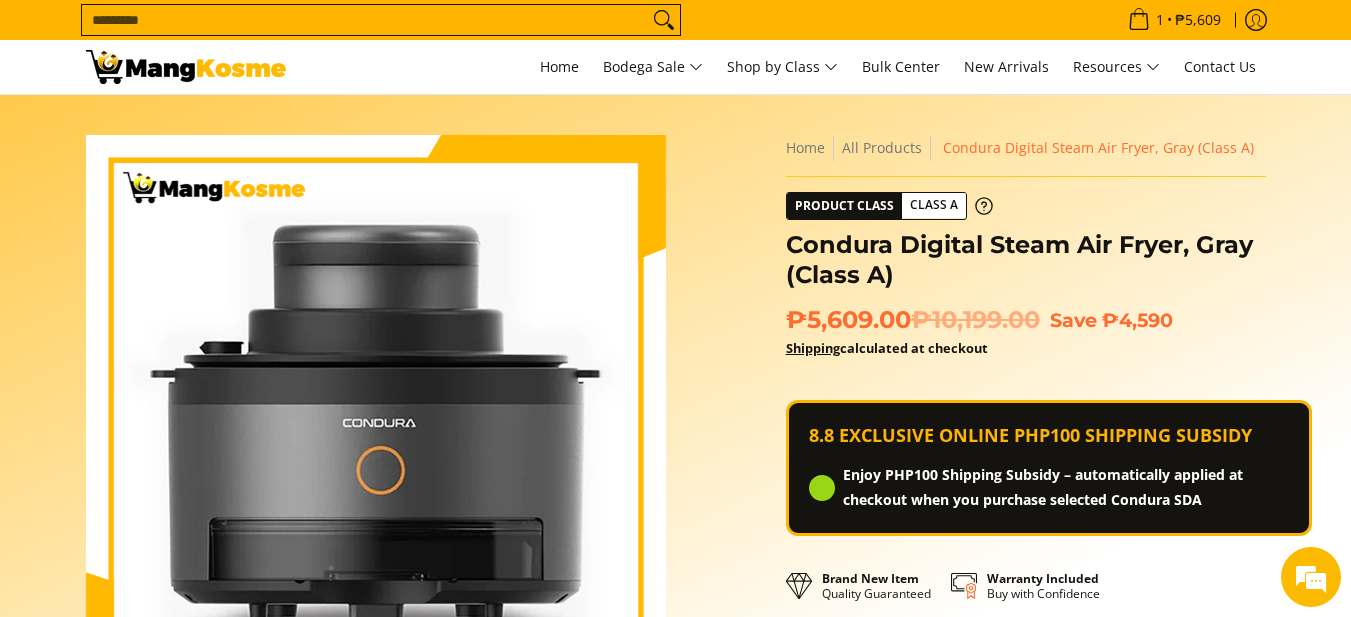 scroll, scrollTop: 0, scrollLeft: 0, axis: both 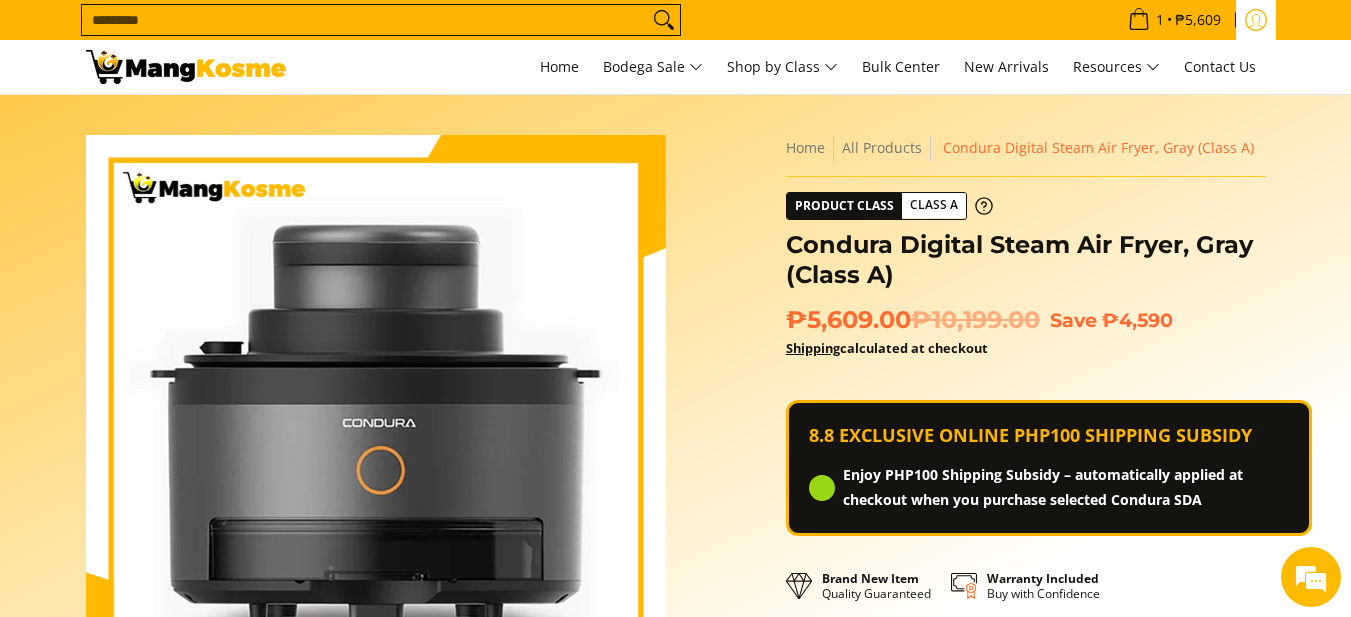 click at bounding box center (1256, 20) 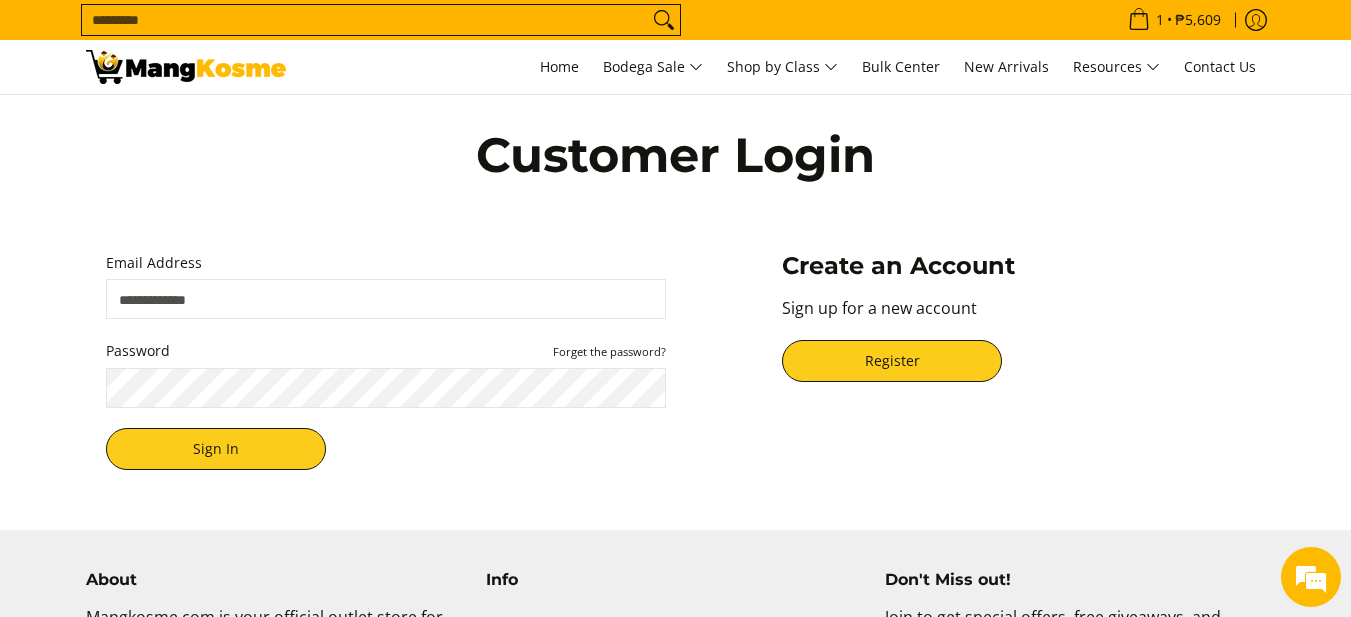 scroll, scrollTop: 0, scrollLeft: 0, axis: both 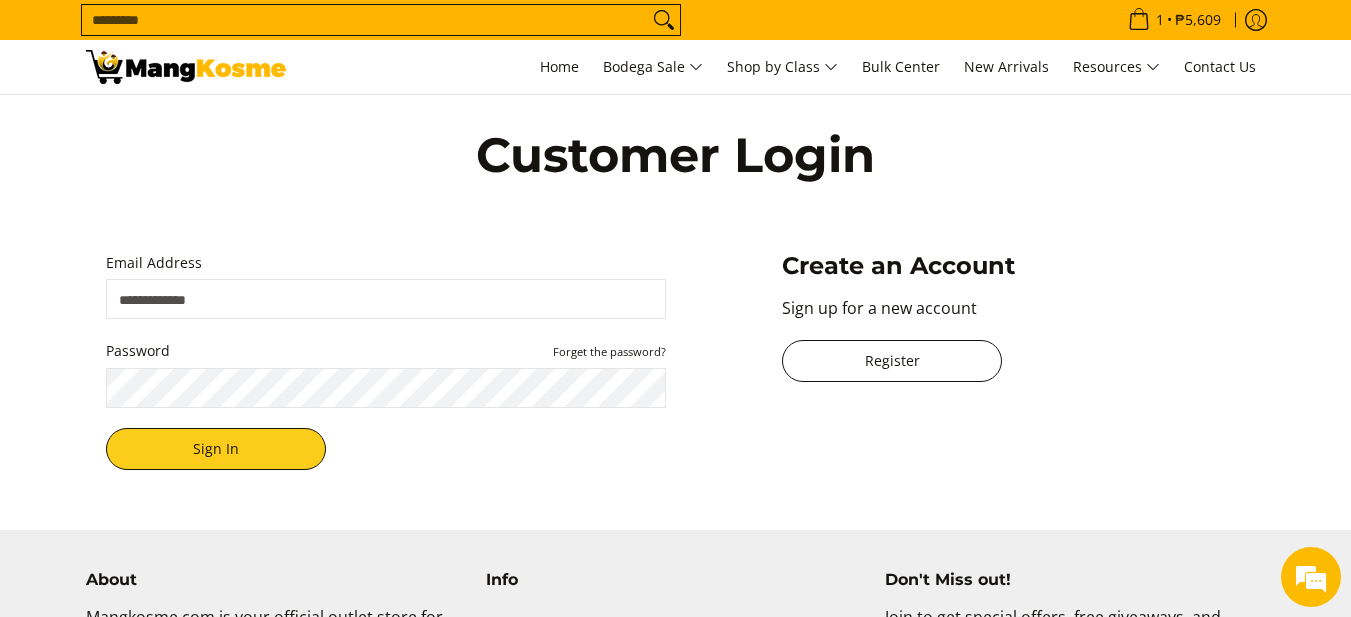 click on "Register" at bounding box center (892, 361) 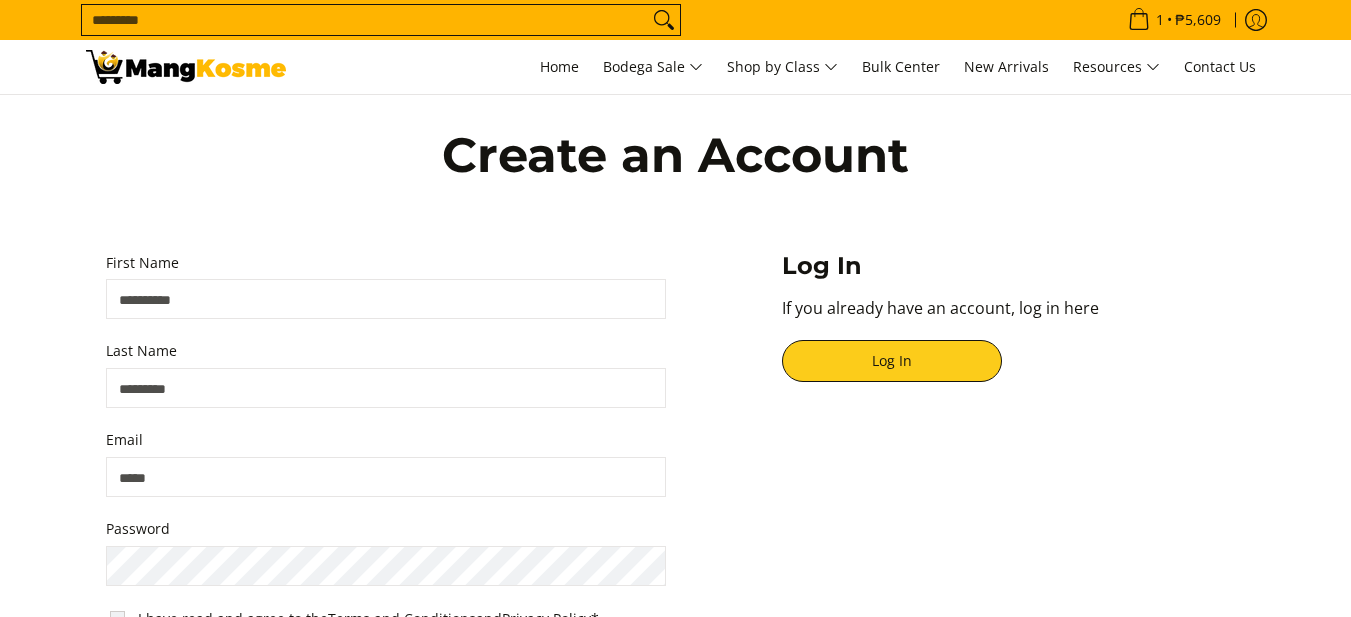 scroll, scrollTop: 0, scrollLeft: 0, axis: both 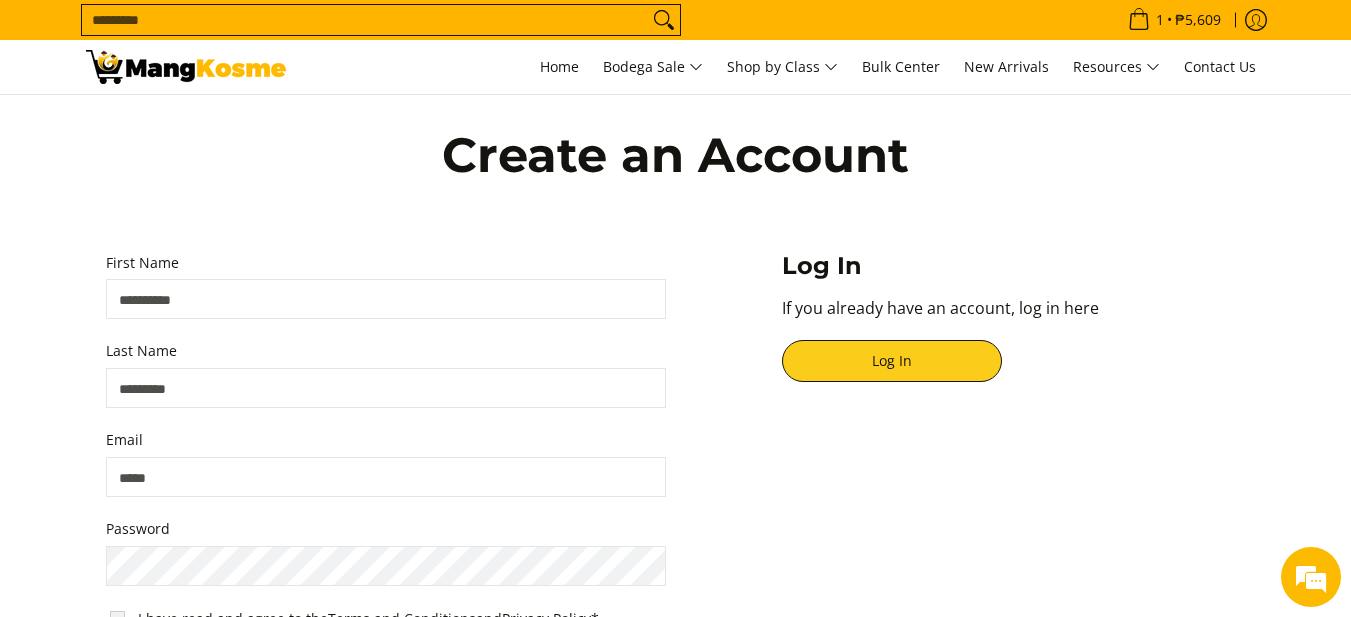 click on "First Name" at bounding box center [386, 299] 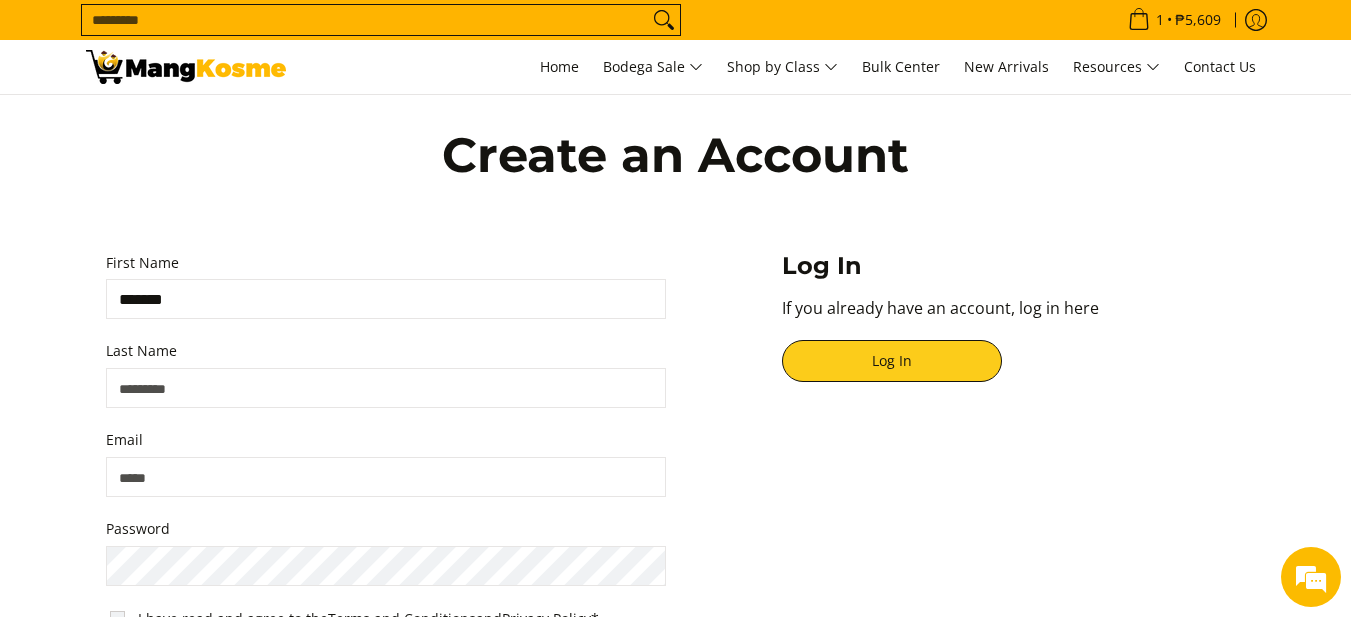 type on "*******" 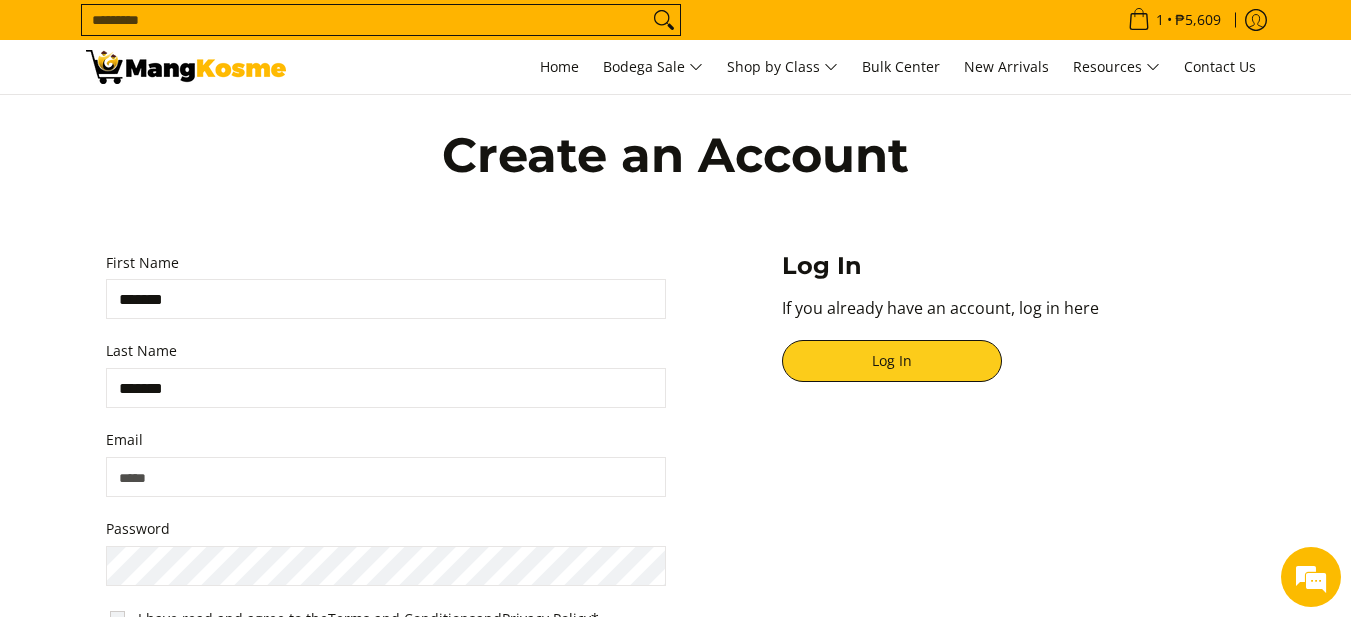 type on "*******" 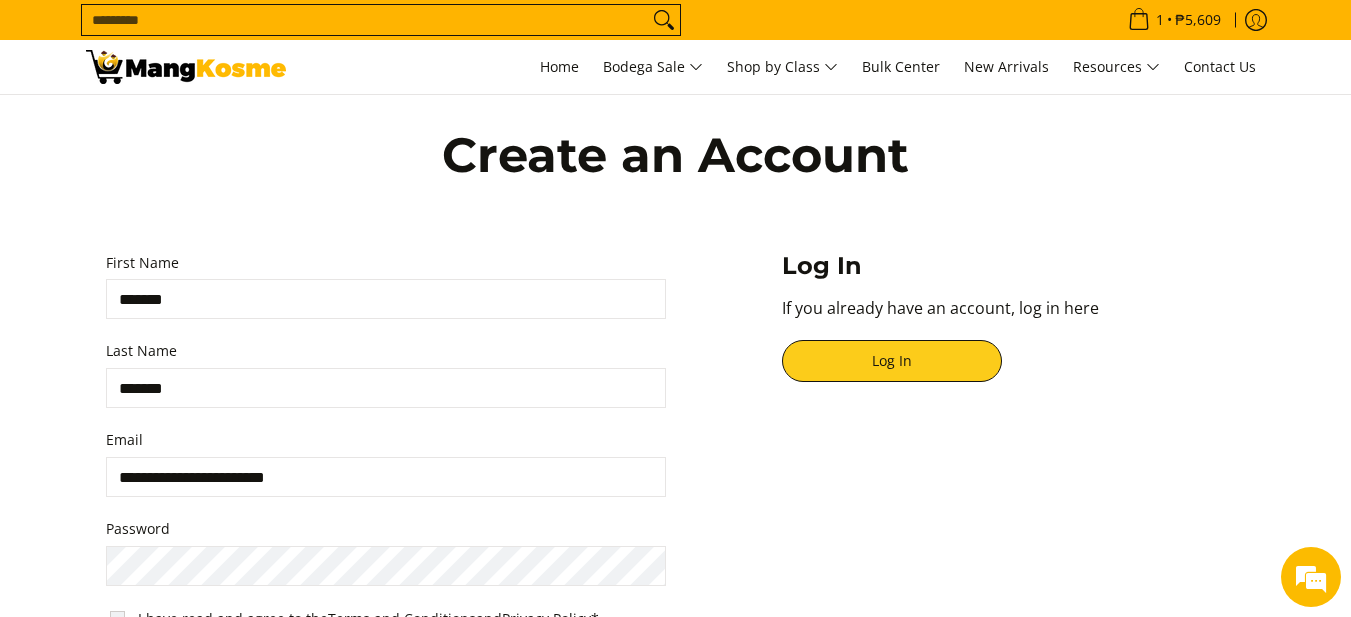 type on "**********" 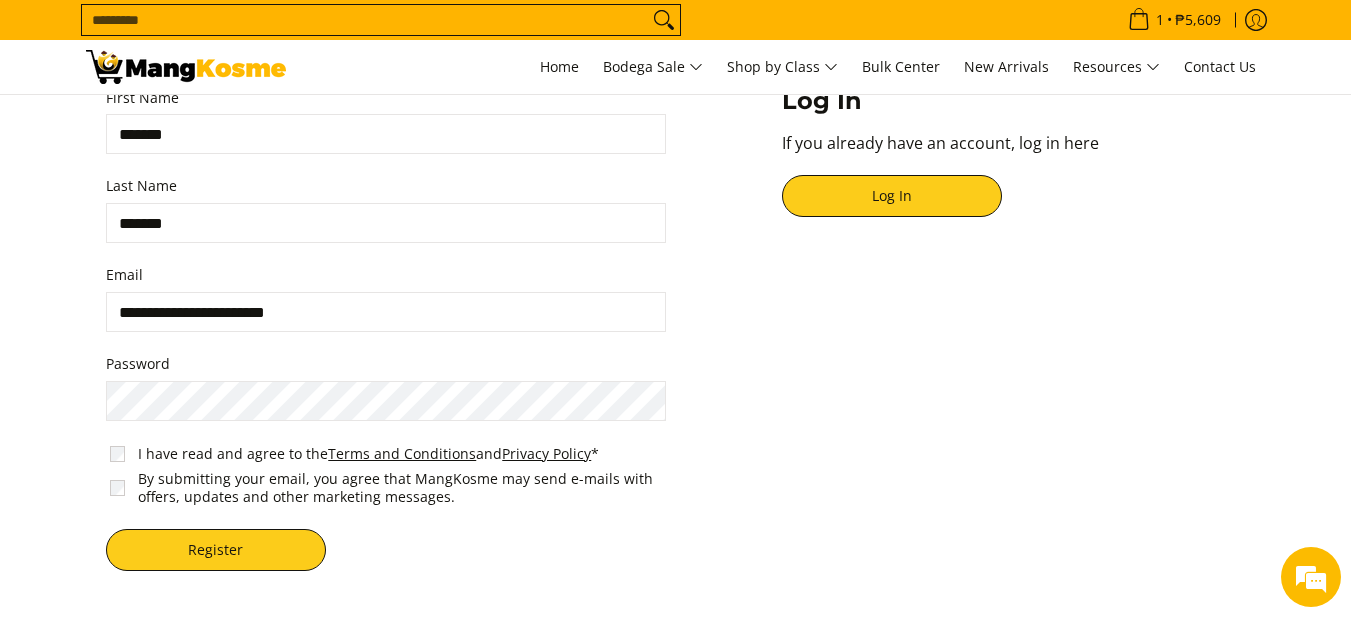 scroll, scrollTop: 210, scrollLeft: 0, axis: vertical 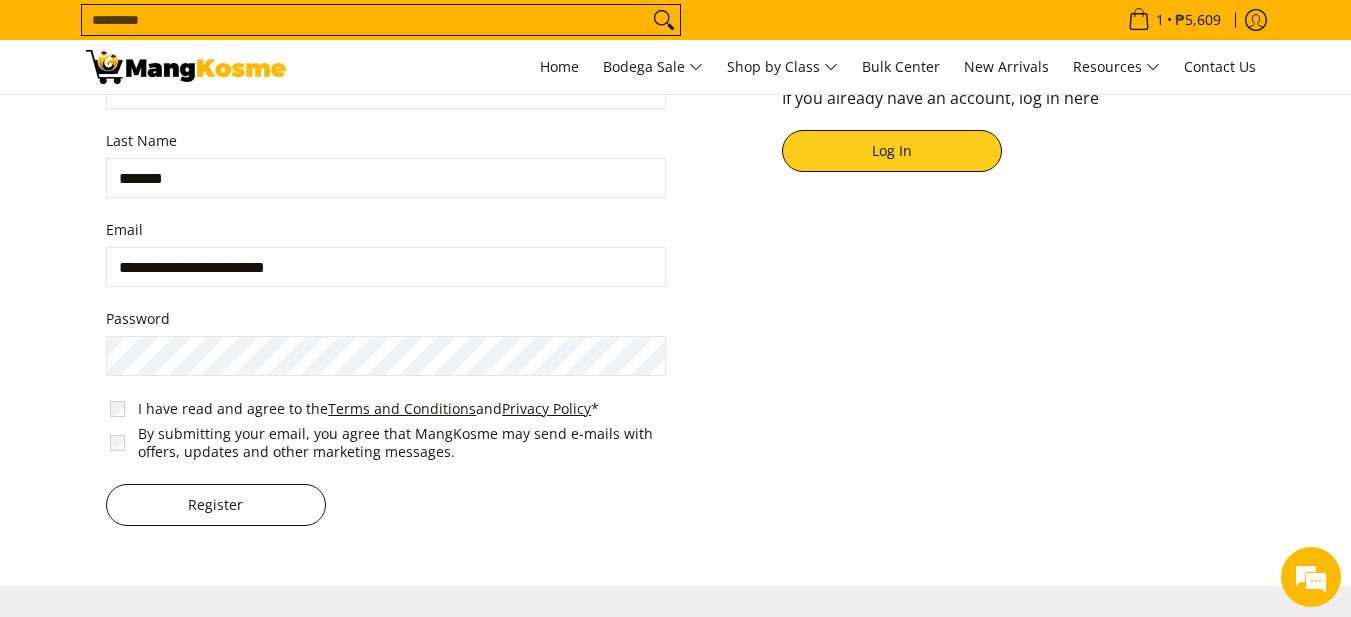 click on "Register" at bounding box center [216, 505] 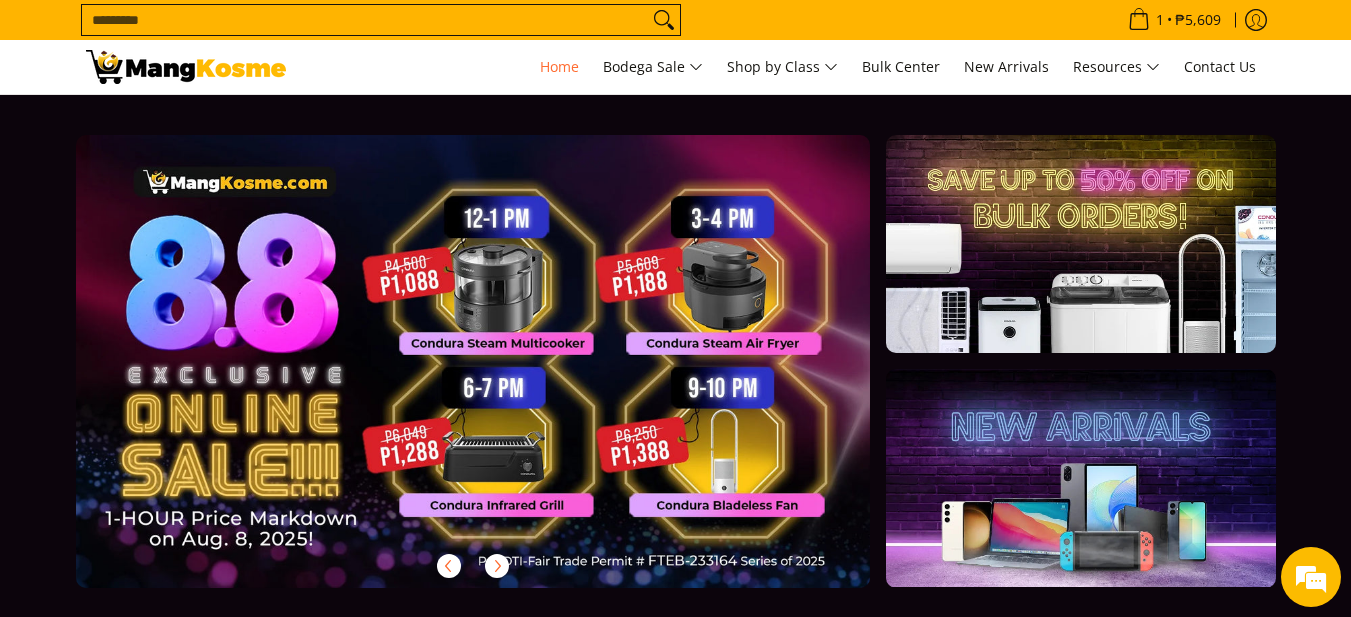 scroll, scrollTop: 0, scrollLeft: 0, axis: both 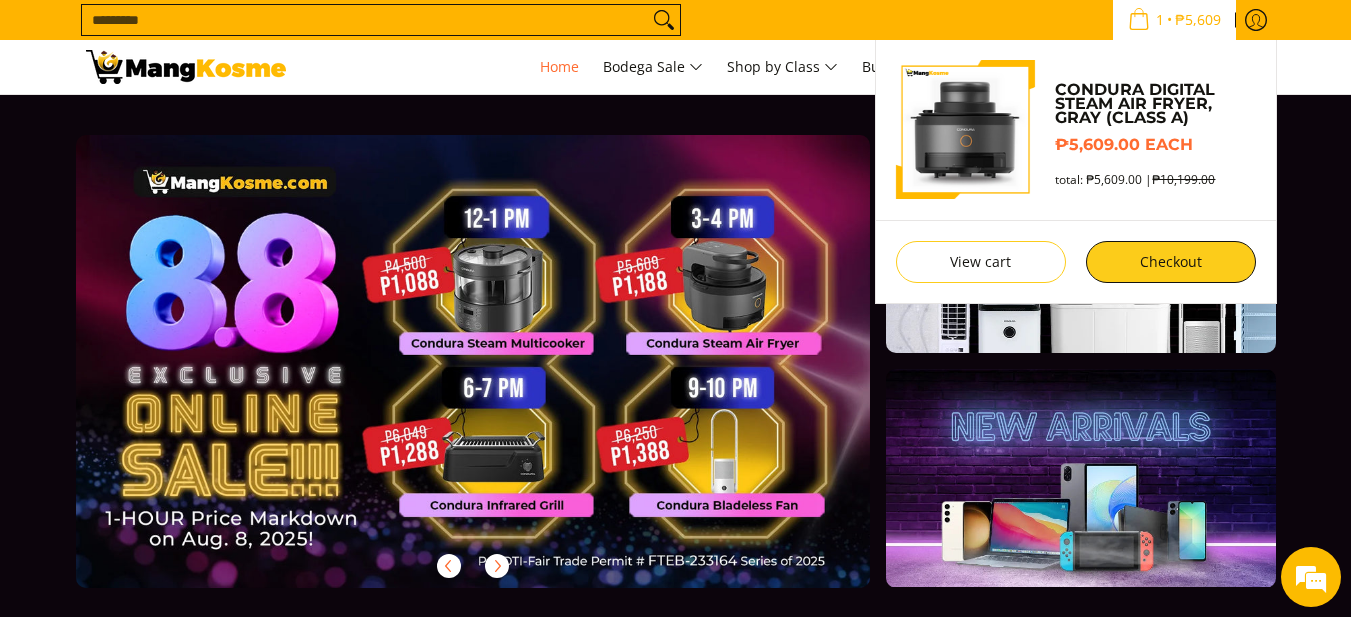 click on "₱5,609" at bounding box center (1198, 20) 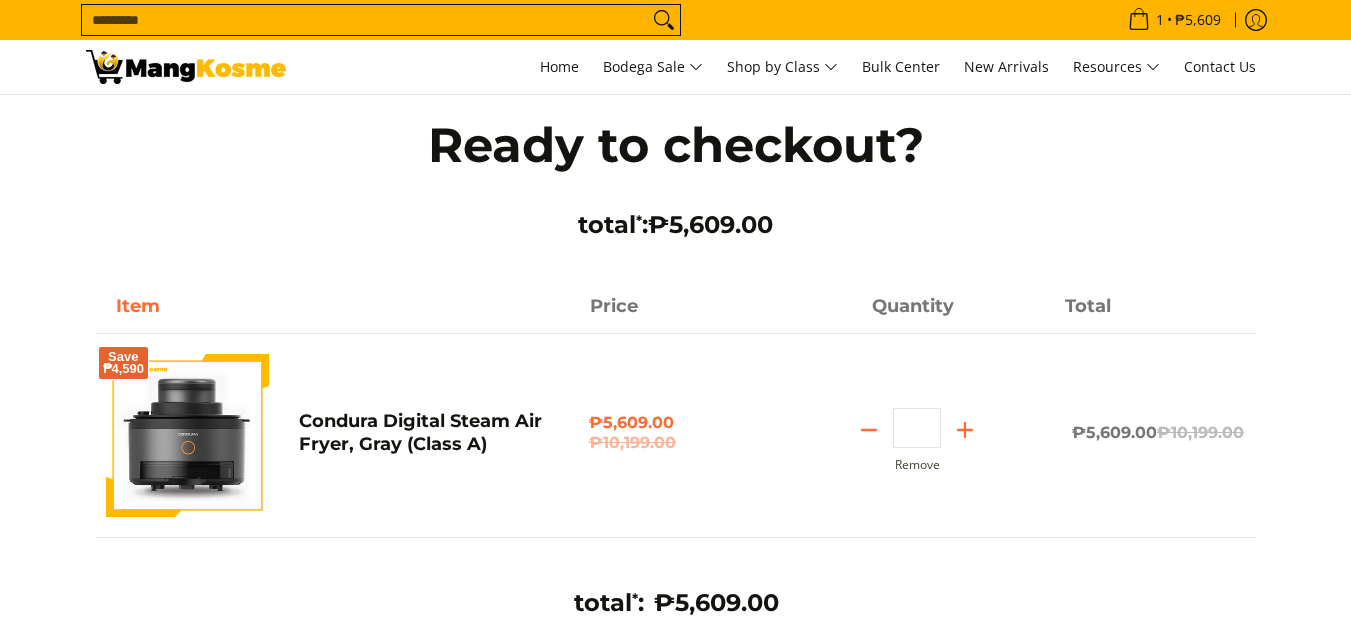 scroll, scrollTop: 0, scrollLeft: 0, axis: both 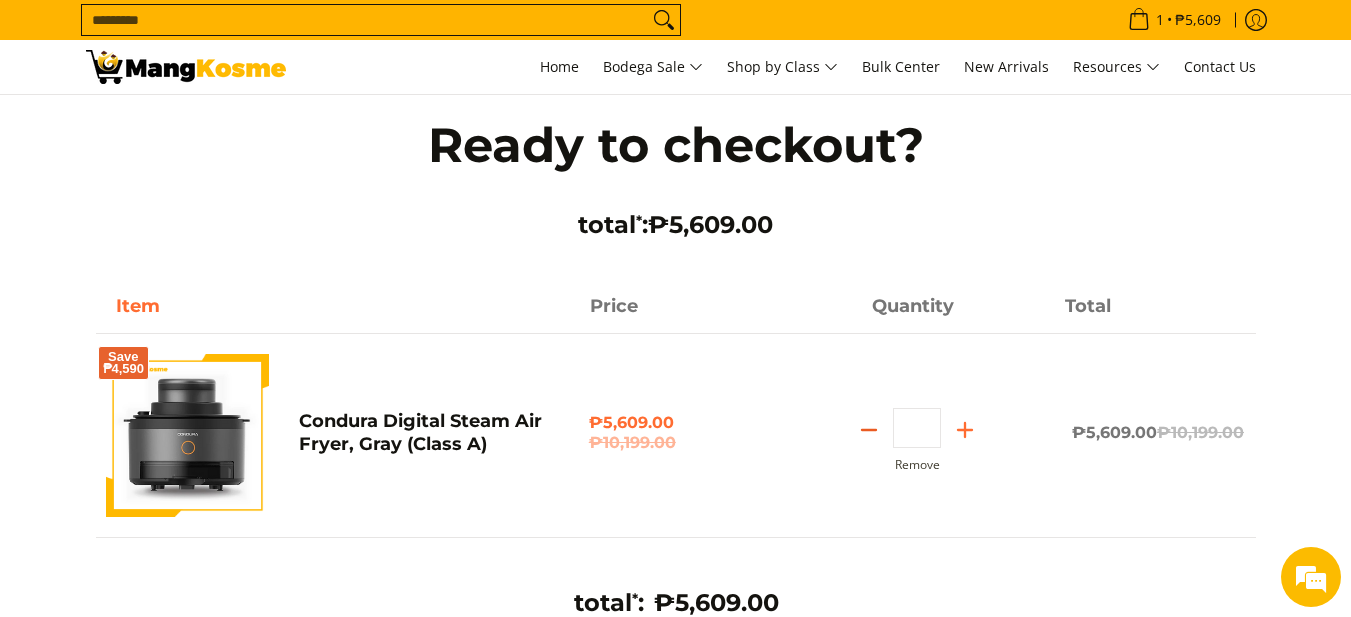 click 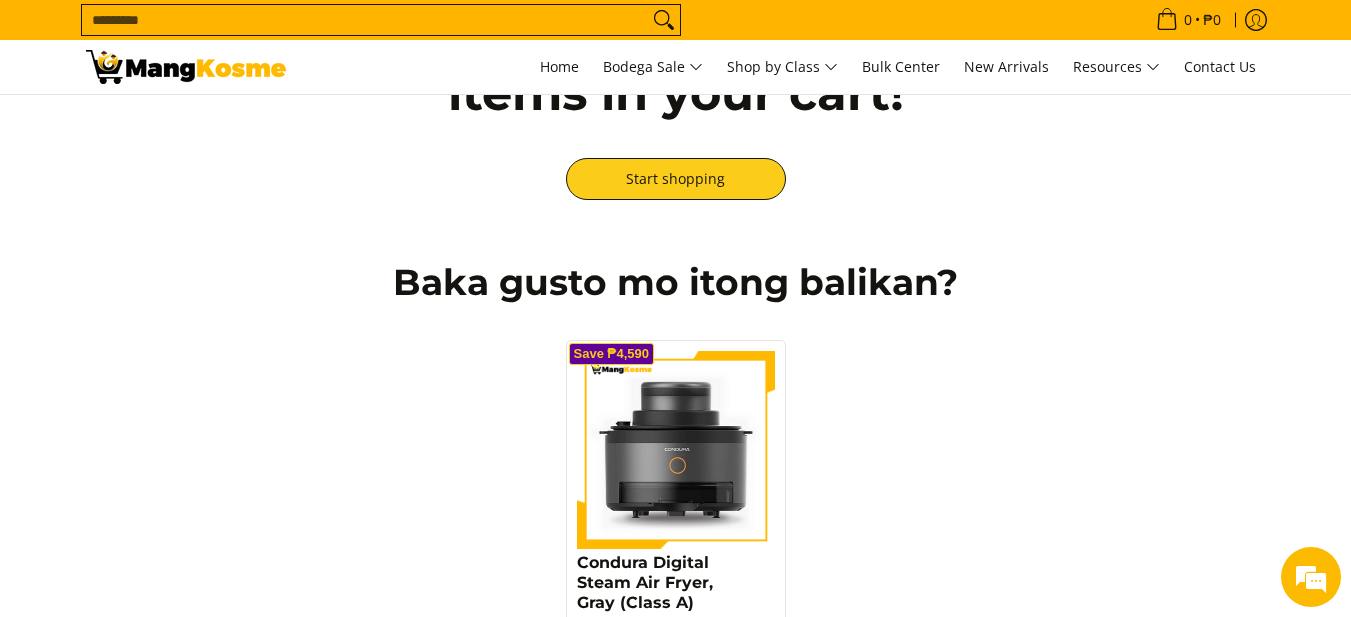scroll, scrollTop: 100, scrollLeft: 0, axis: vertical 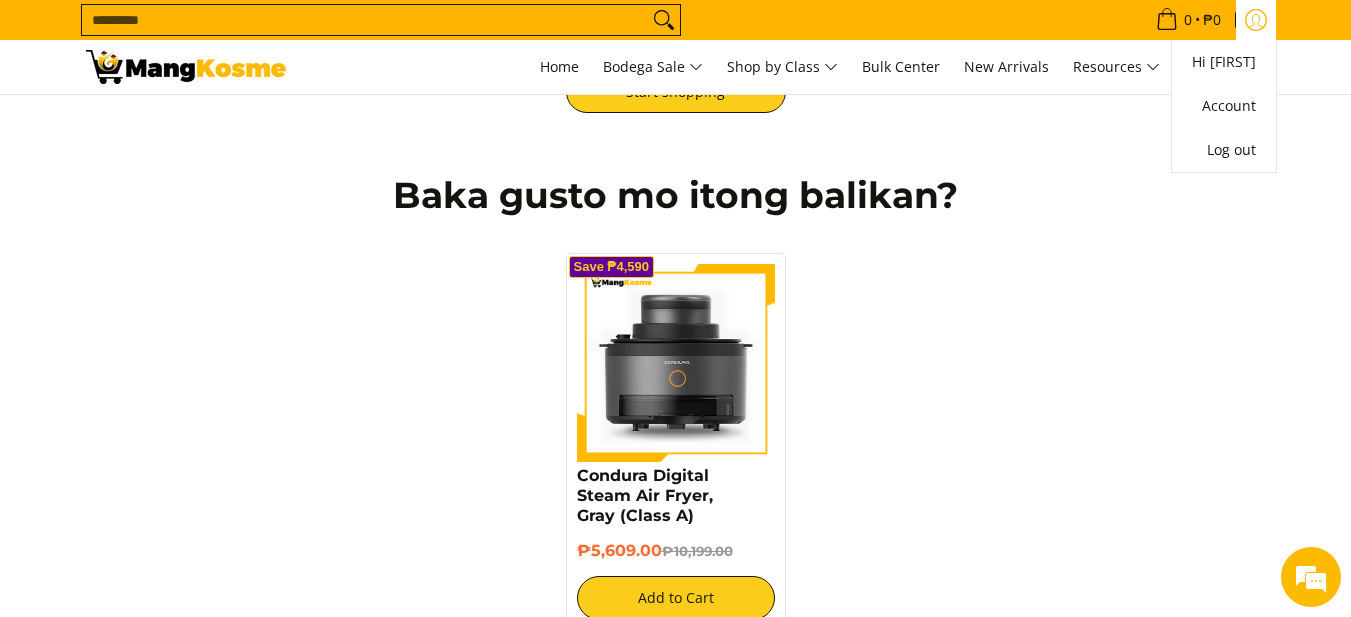 click 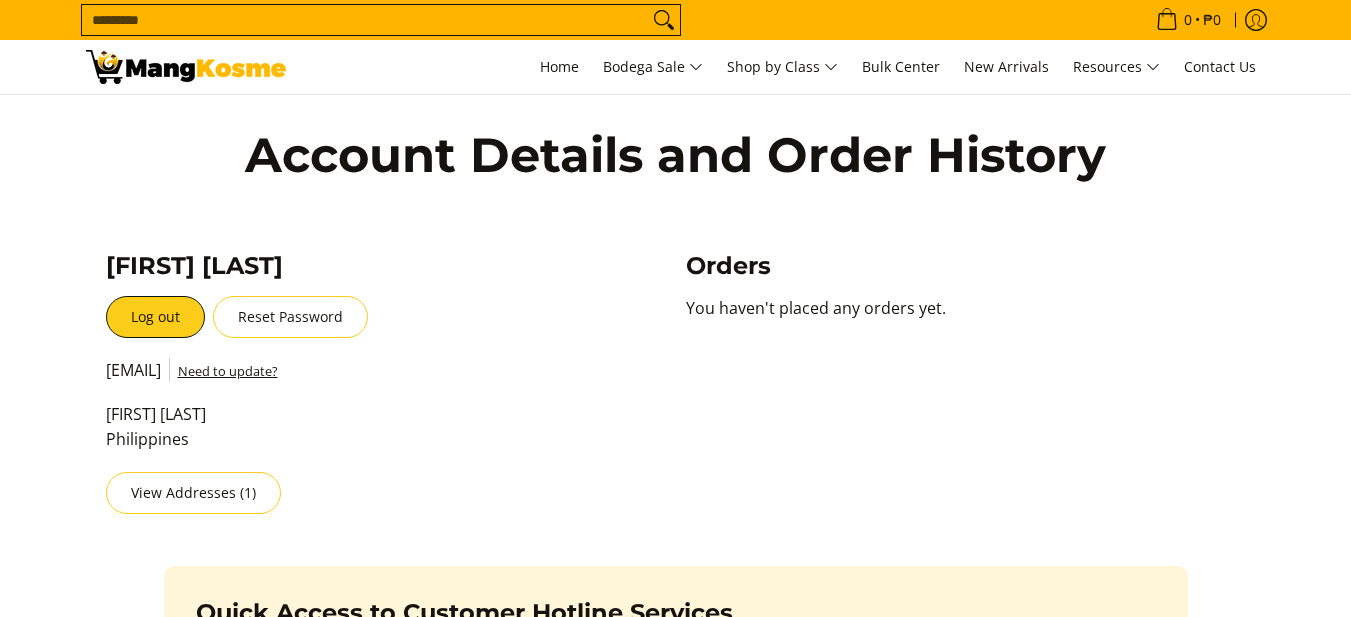 scroll, scrollTop: 0, scrollLeft: 0, axis: both 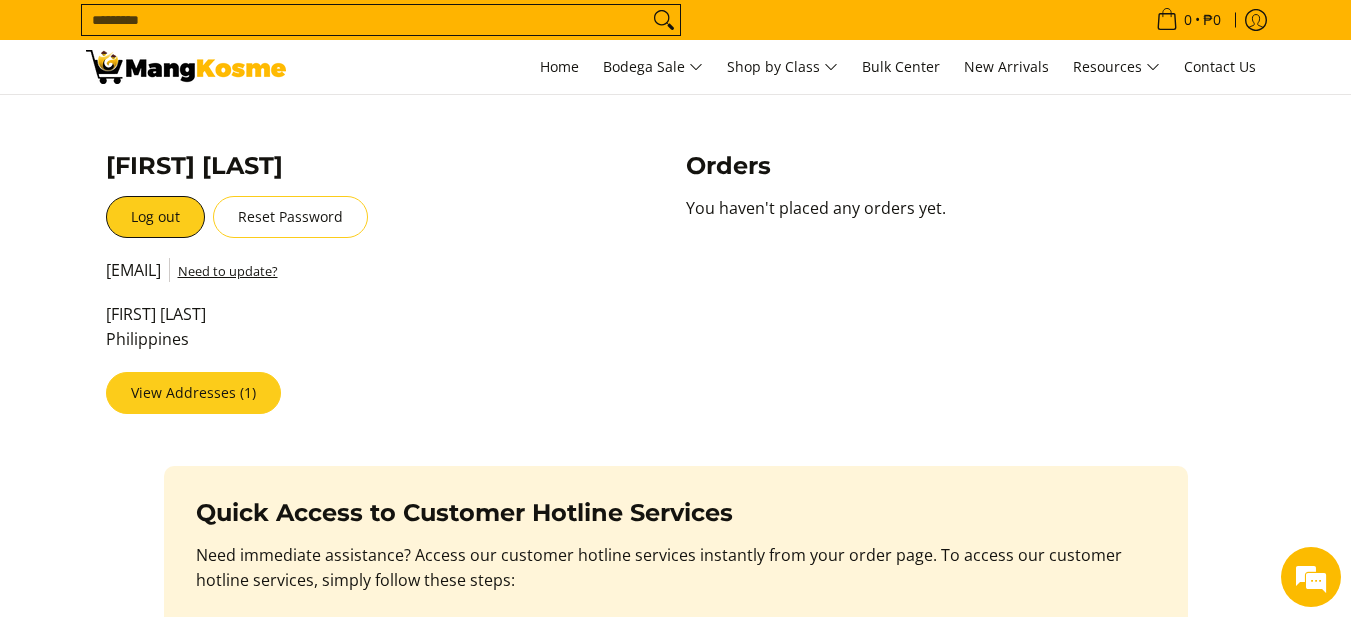 click on "View Addresses (1)" at bounding box center [193, 393] 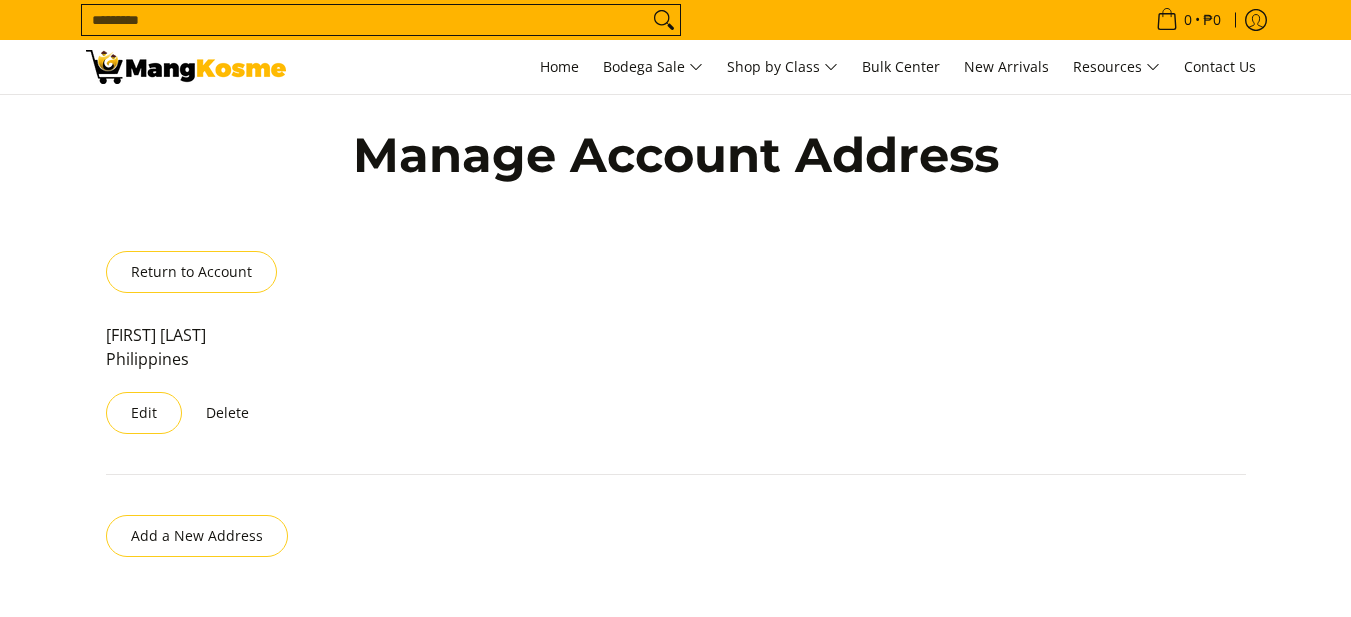 scroll, scrollTop: 0, scrollLeft: 0, axis: both 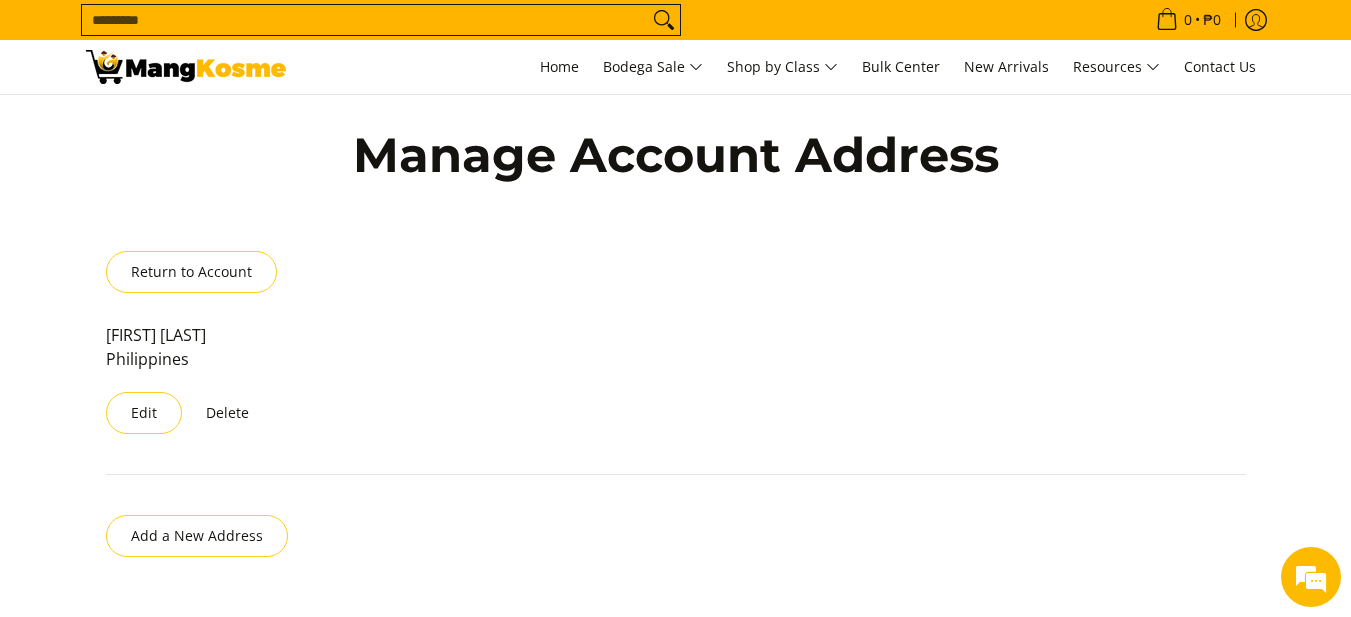 click on "Olivier Baronia Philippines" at bounding box center [676, 358] 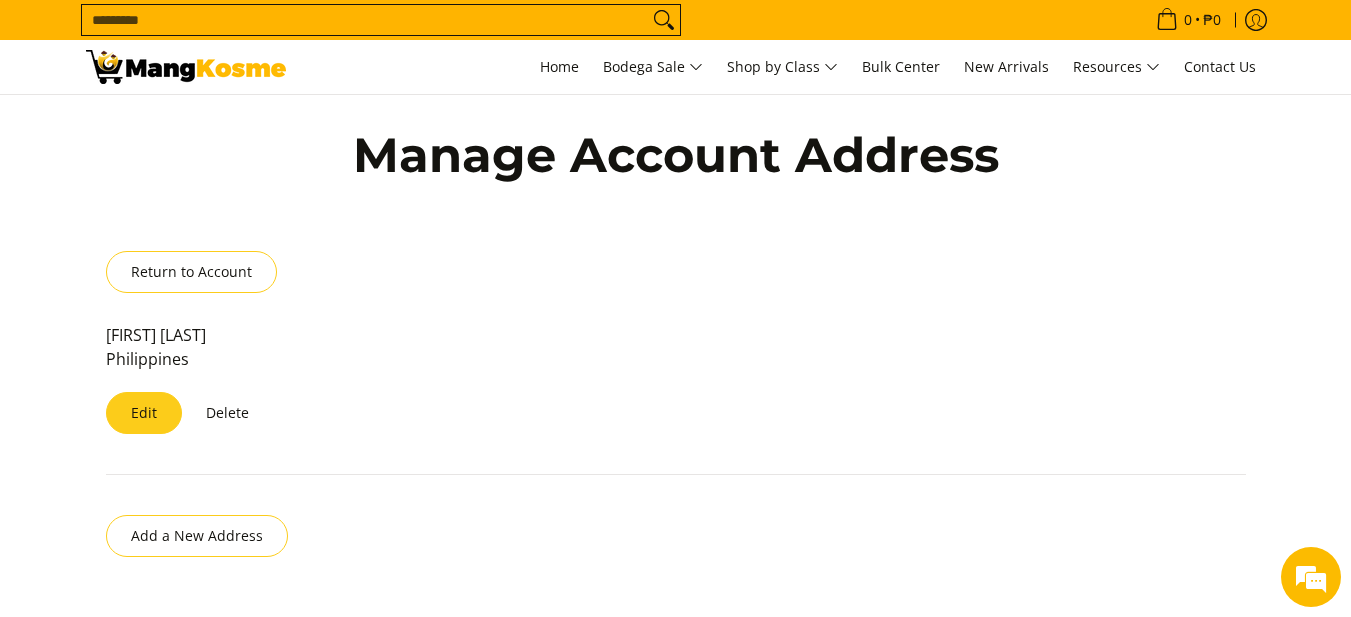click on "Edit" at bounding box center [144, 413] 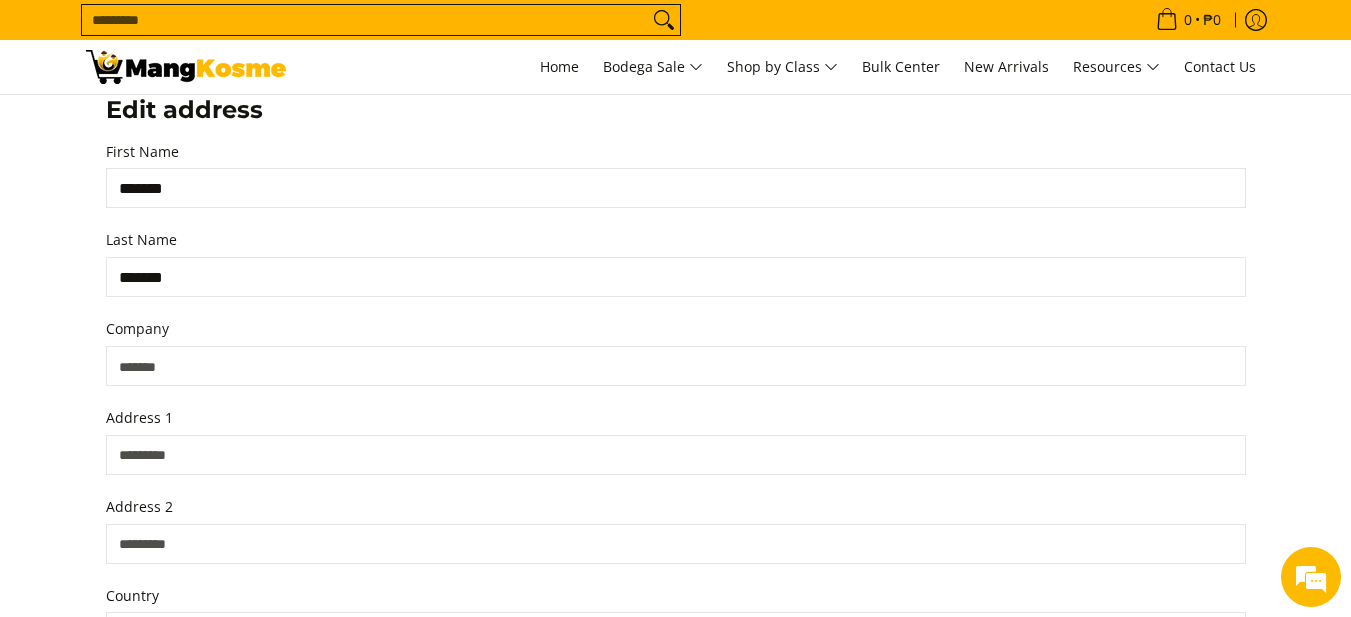 scroll, scrollTop: 328, scrollLeft: 0, axis: vertical 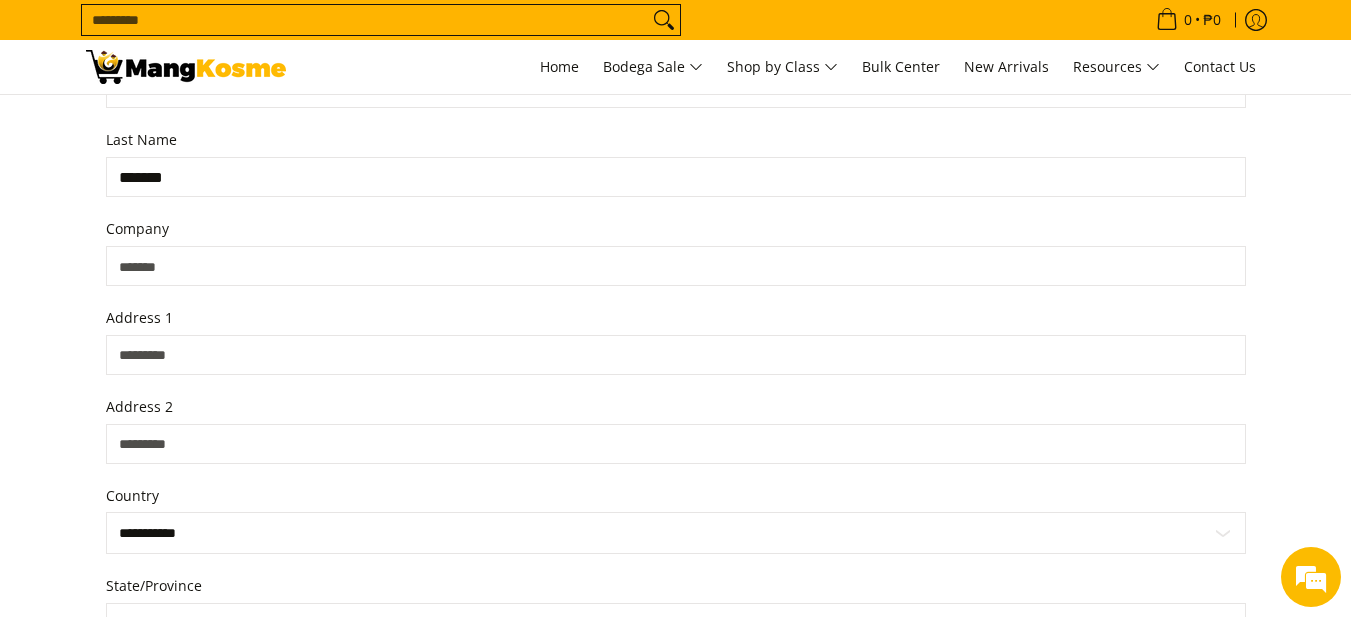 click on "Address 1" at bounding box center (676, 355) 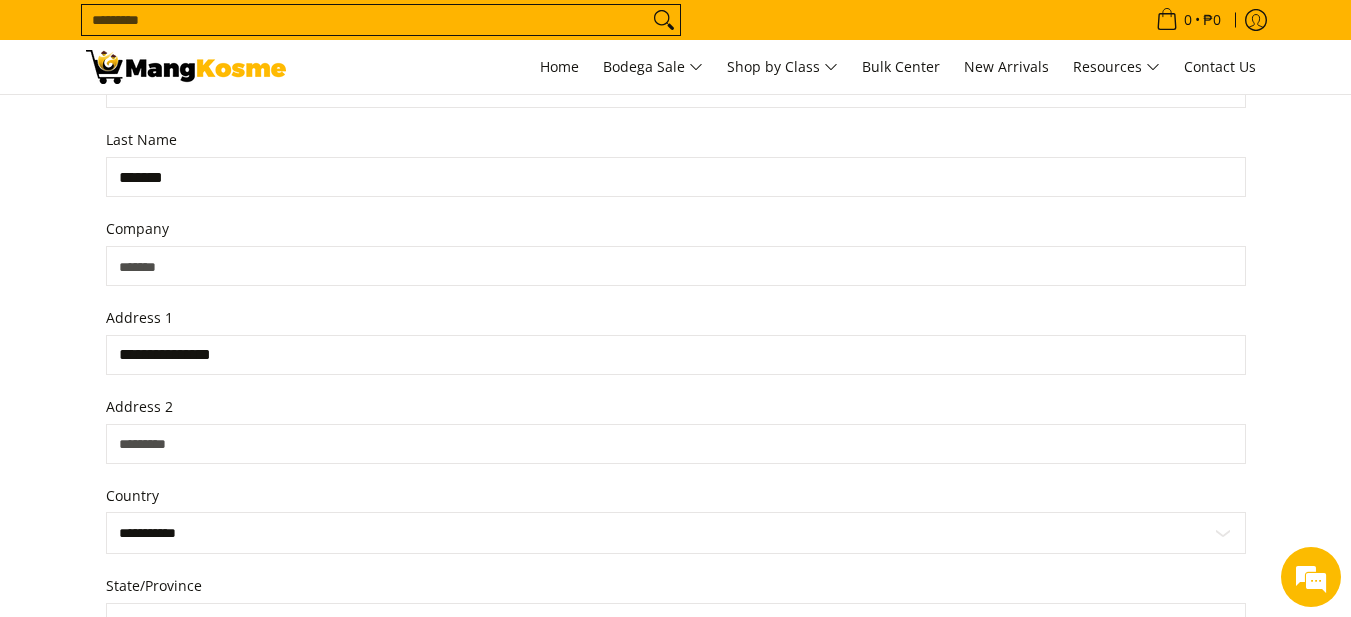 scroll, scrollTop: 0, scrollLeft: 0, axis: both 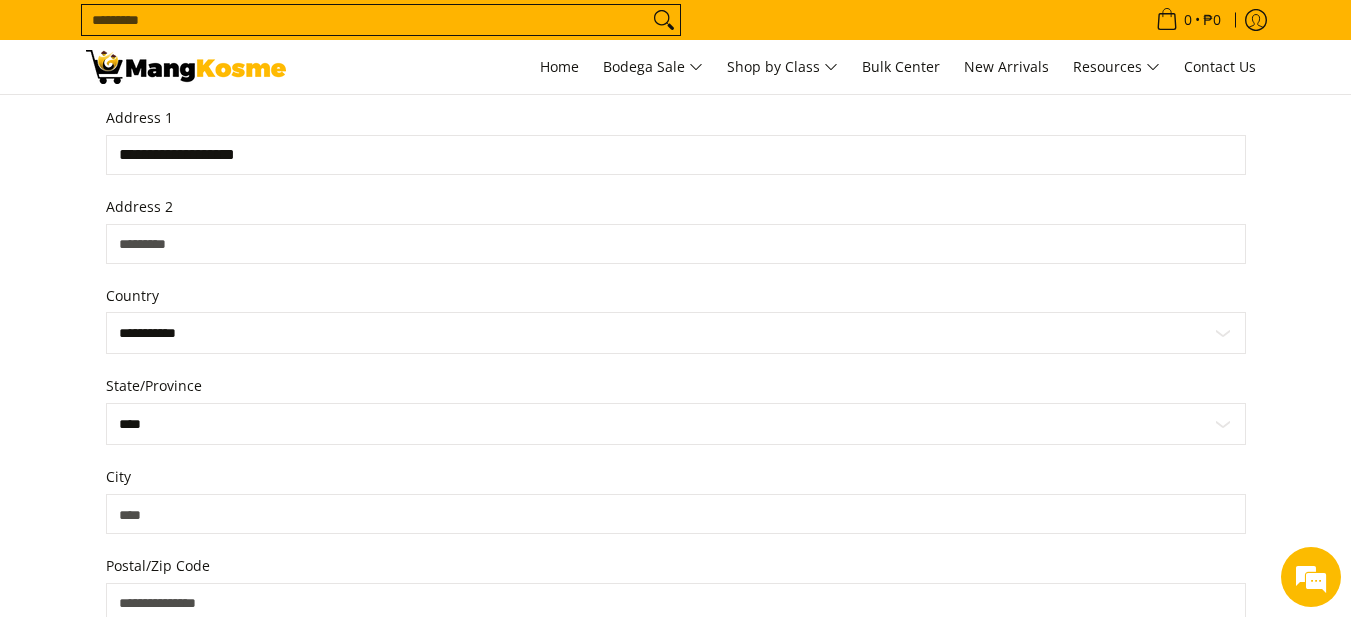 type on "**********" 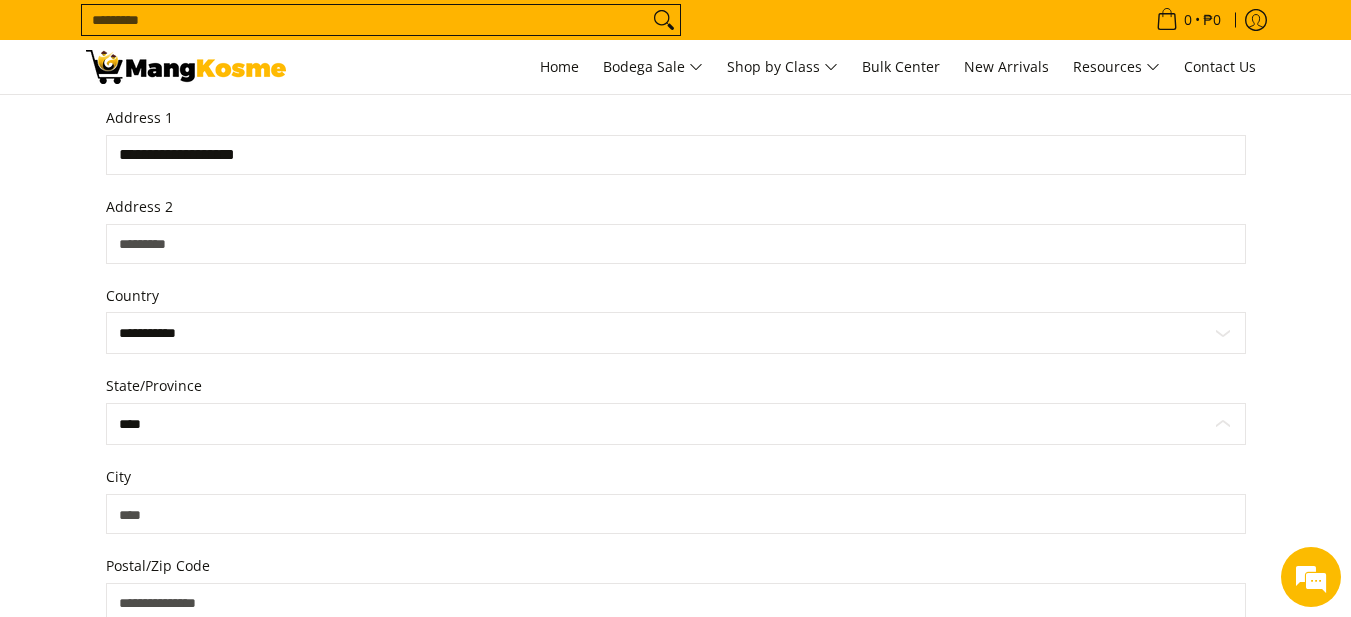 click on "**********" at bounding box center (676, 424) 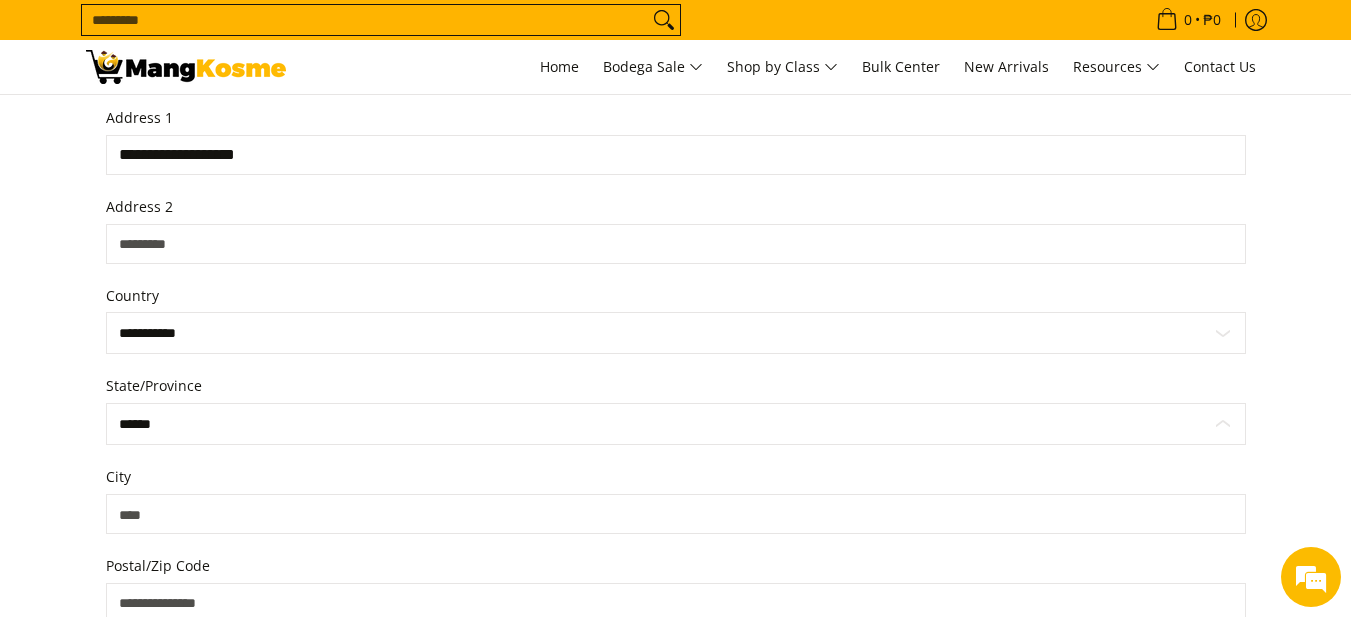 click on "**********" at bounding box center (676, 424) 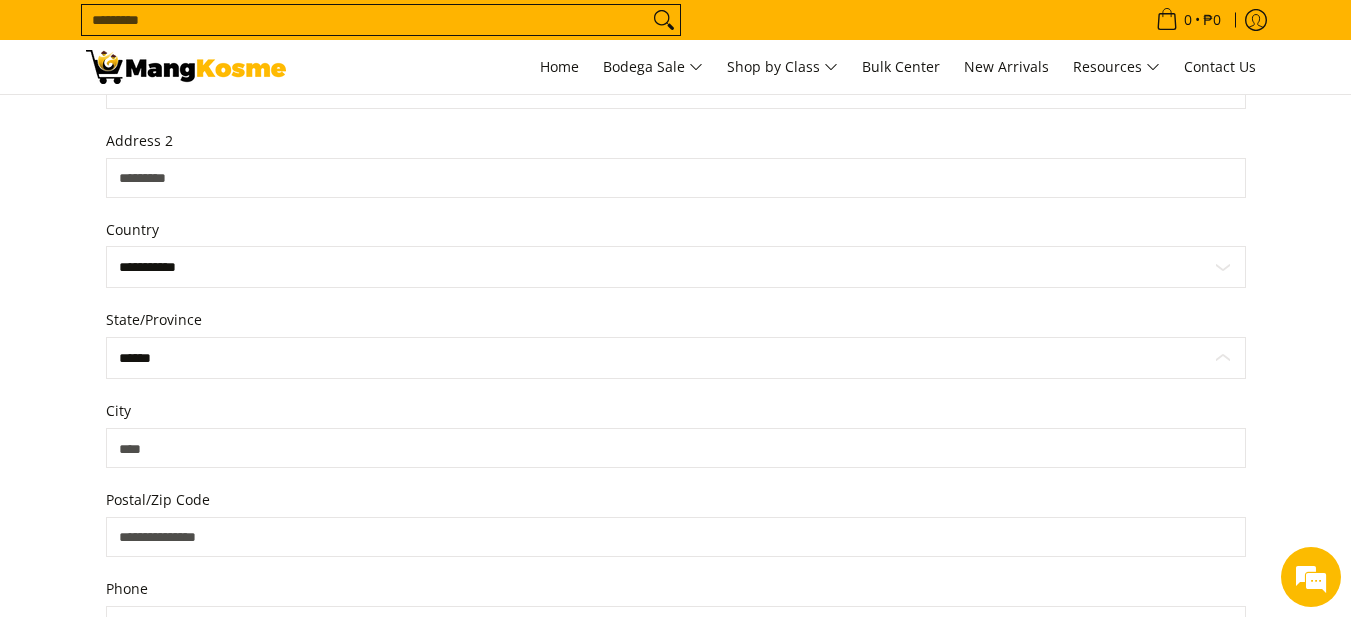 scroll, scrollTop: 628, scrollLeft: 0, axis: vertical 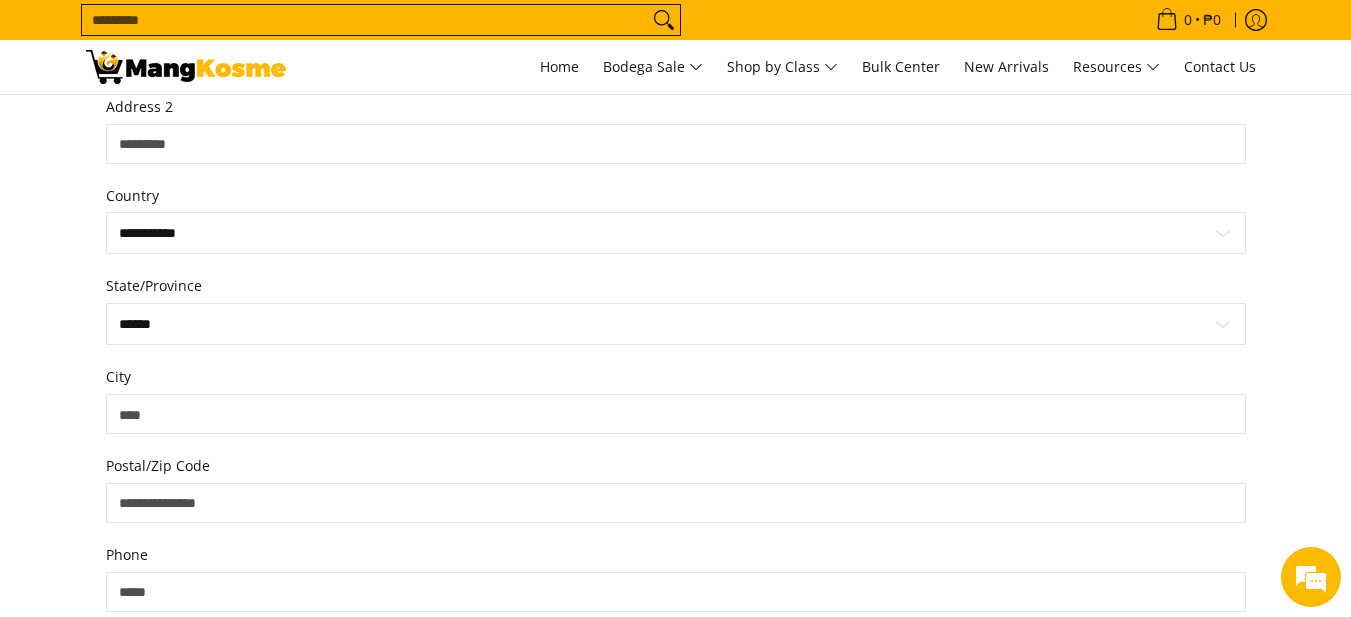 click on "City" at bounding box center [676, 414] 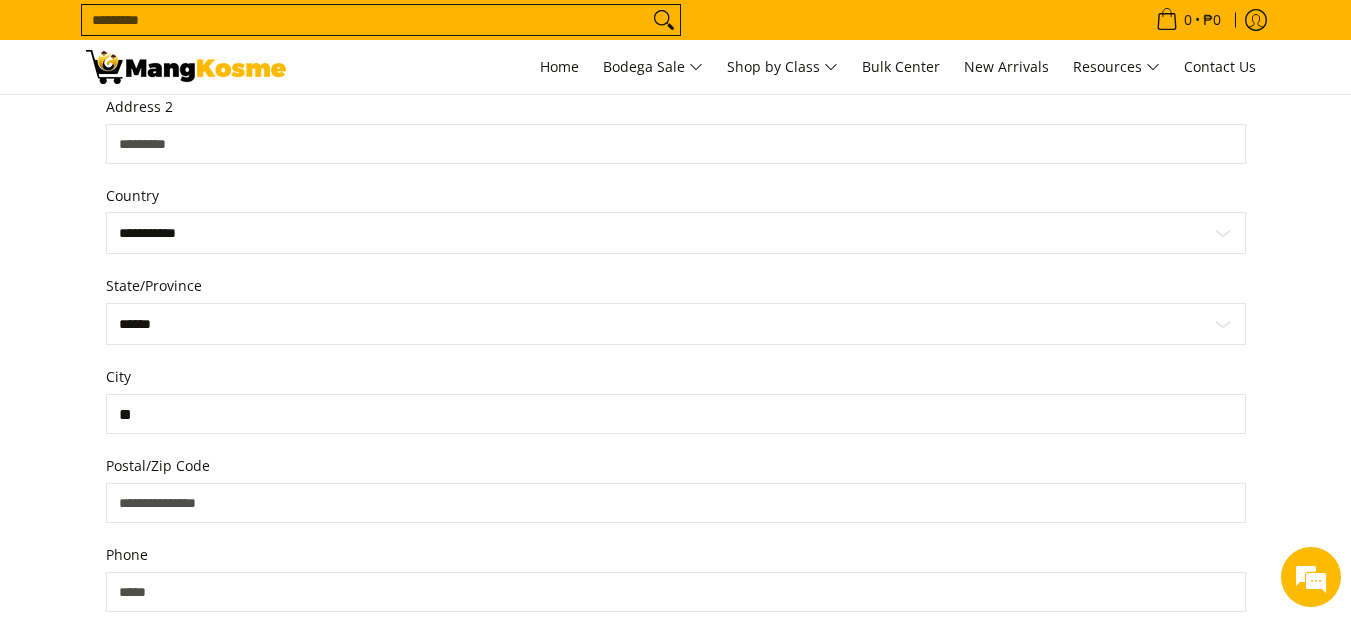 type on "*" 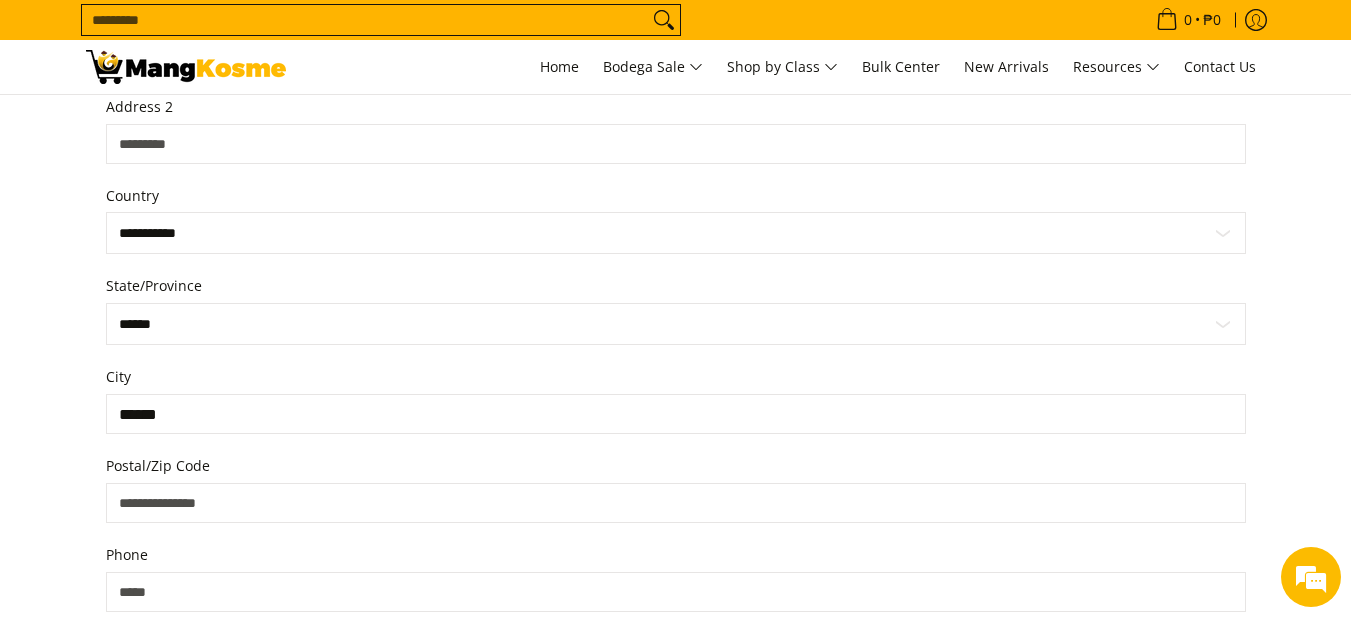 type on "******" 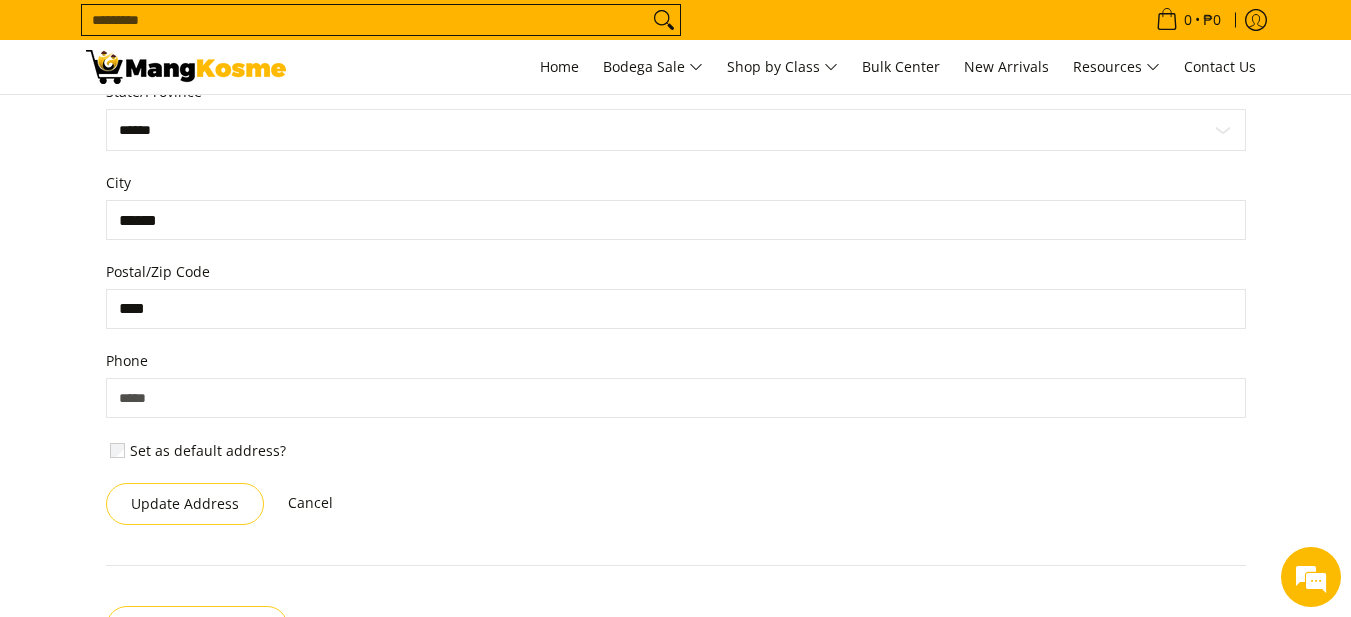 scroll, scrollTop: 828, scrollLeft: 0, axis: vertical 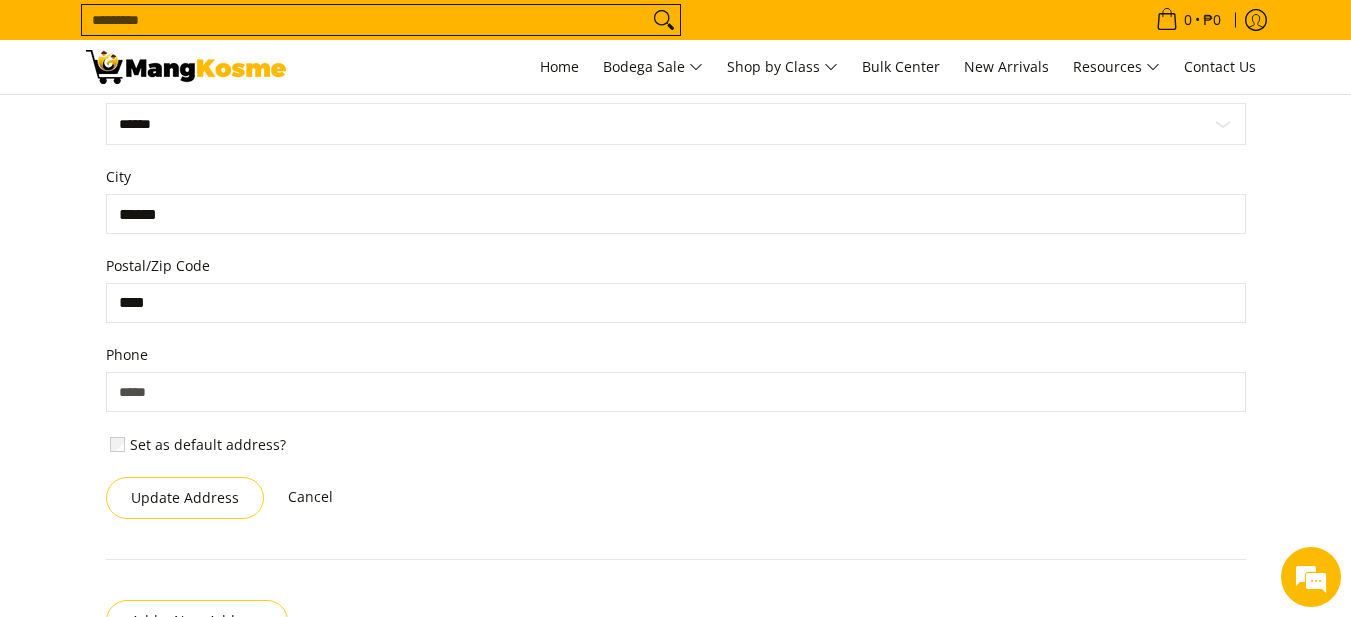 type on "****" 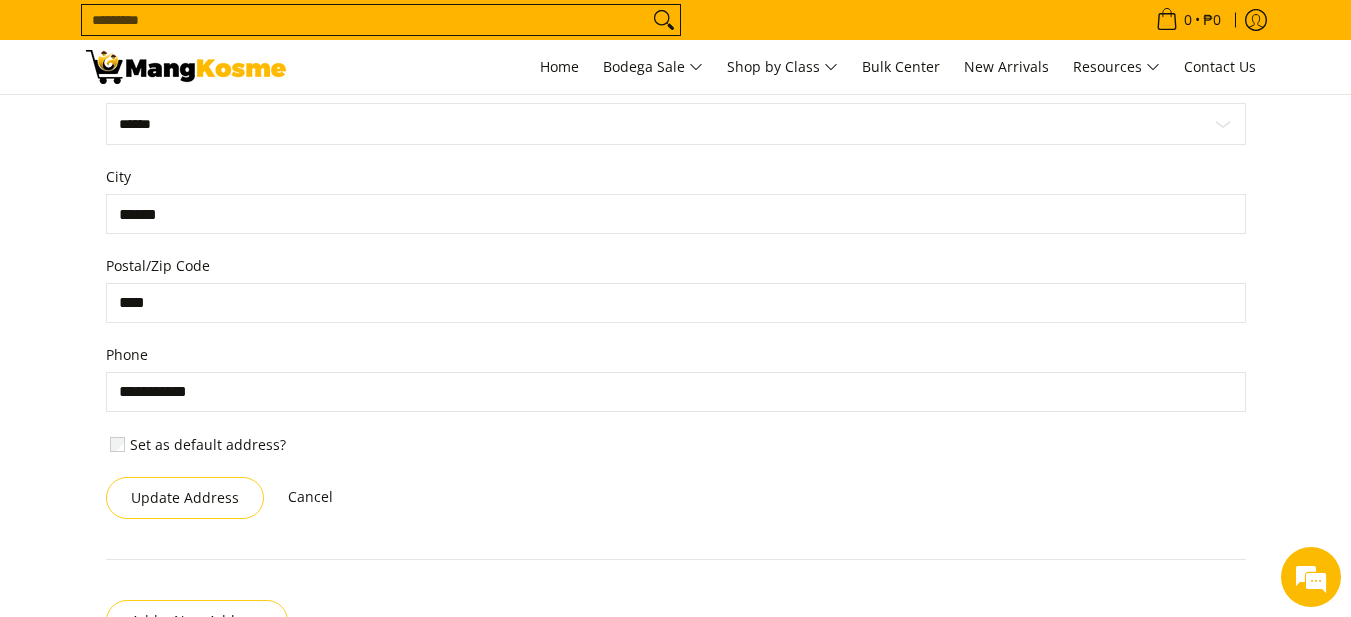 type on "**********" 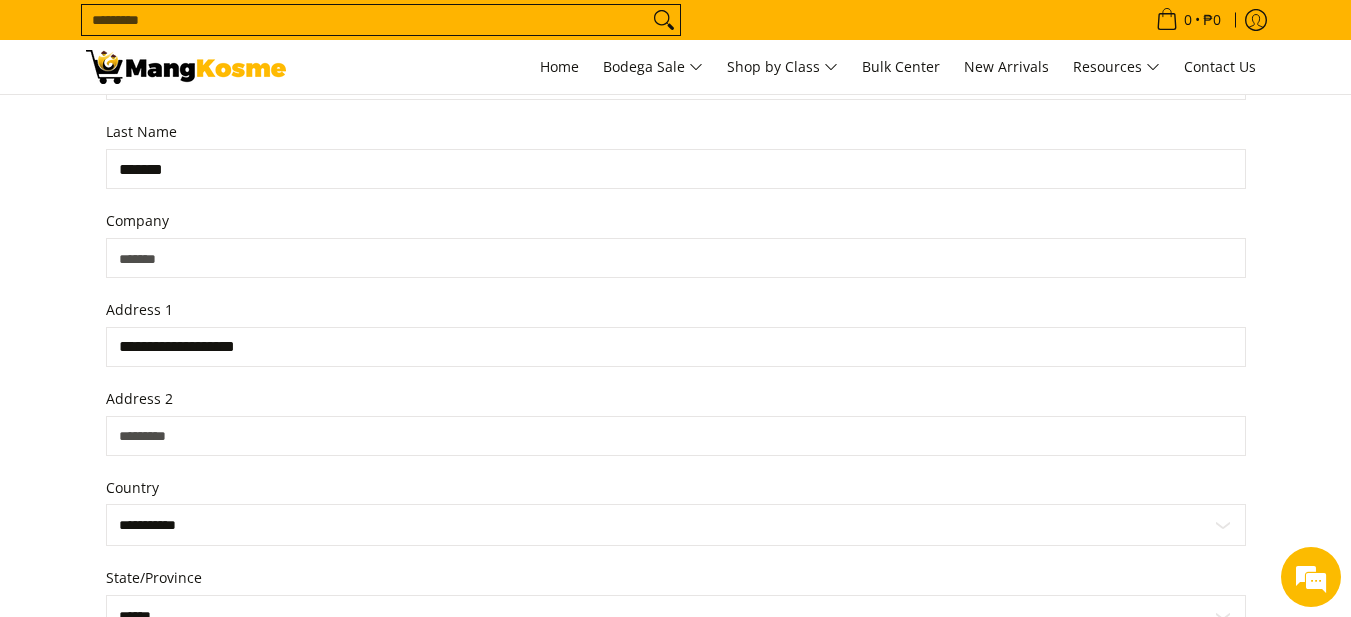 scroll, scrollTop: 328, scrollLeft: 0, axis: vertical 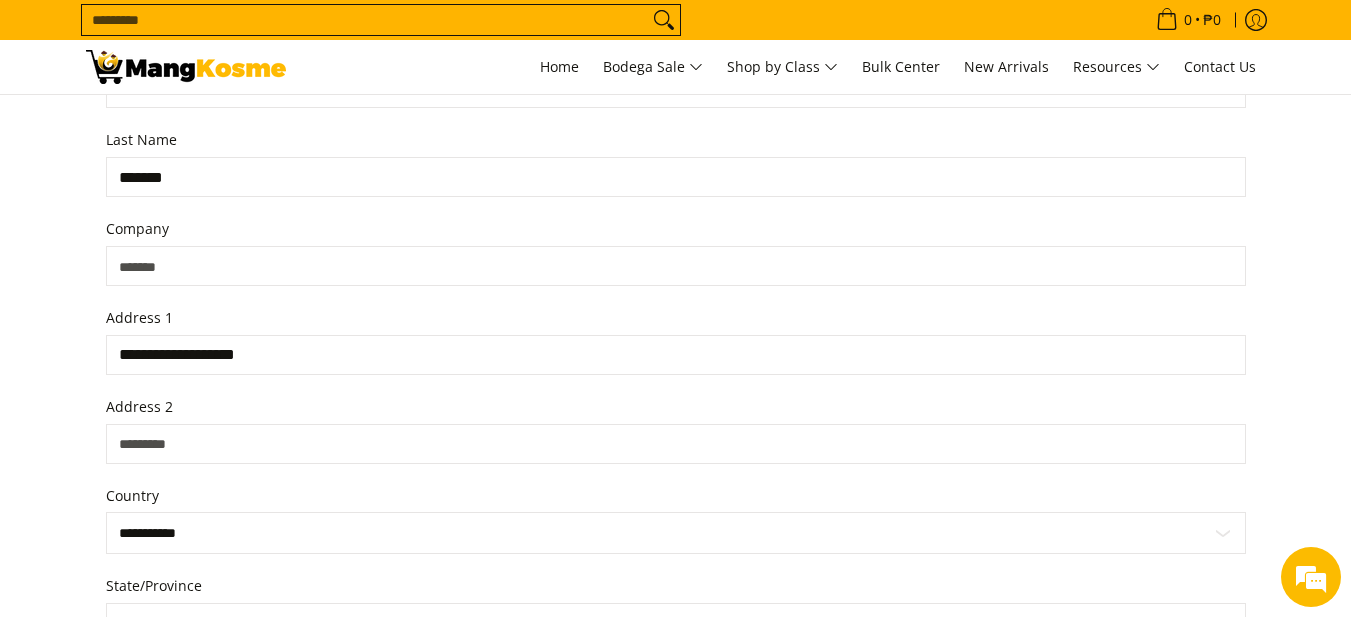 click on "**********" at bounding box center [676, 355] 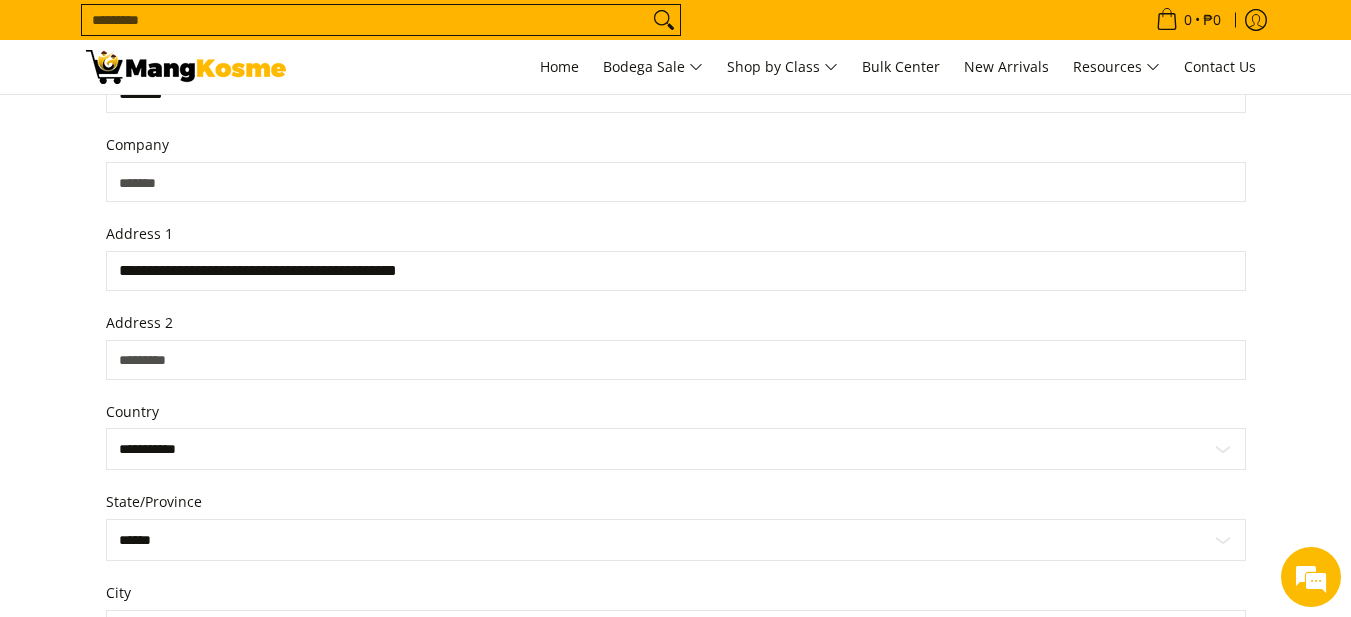 scroll, scrollTop: 528, scrollLeft: 0, axis: vertical 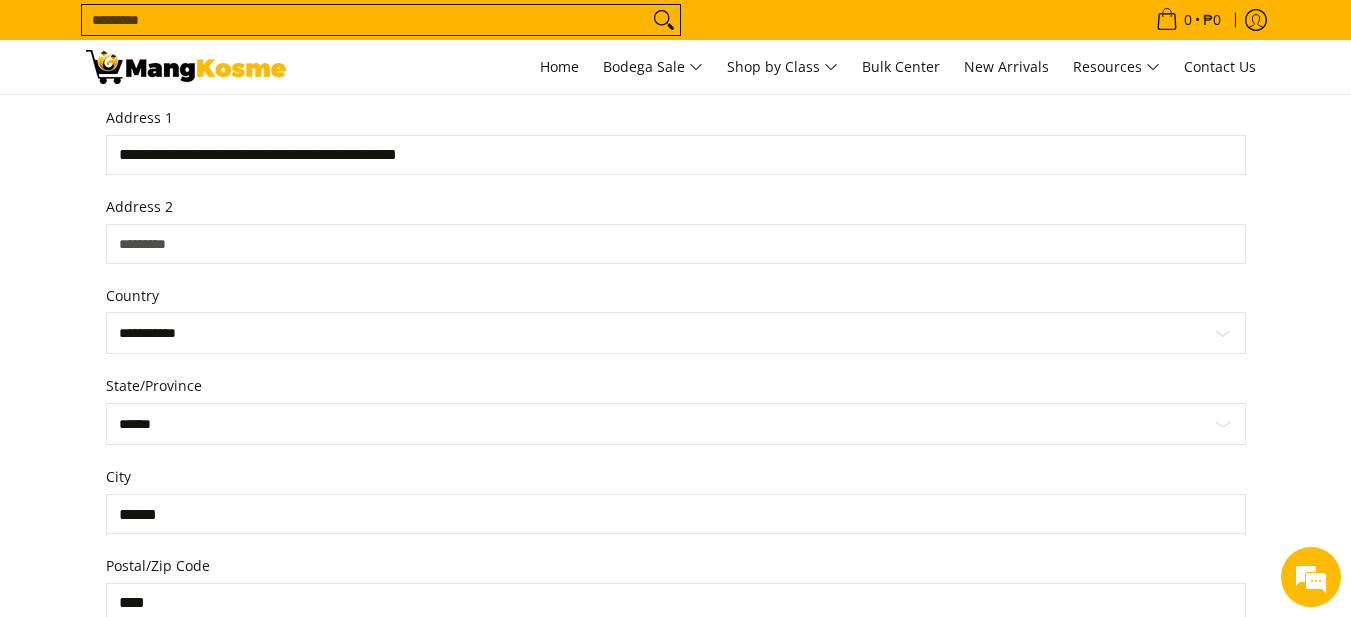 type on "**********" 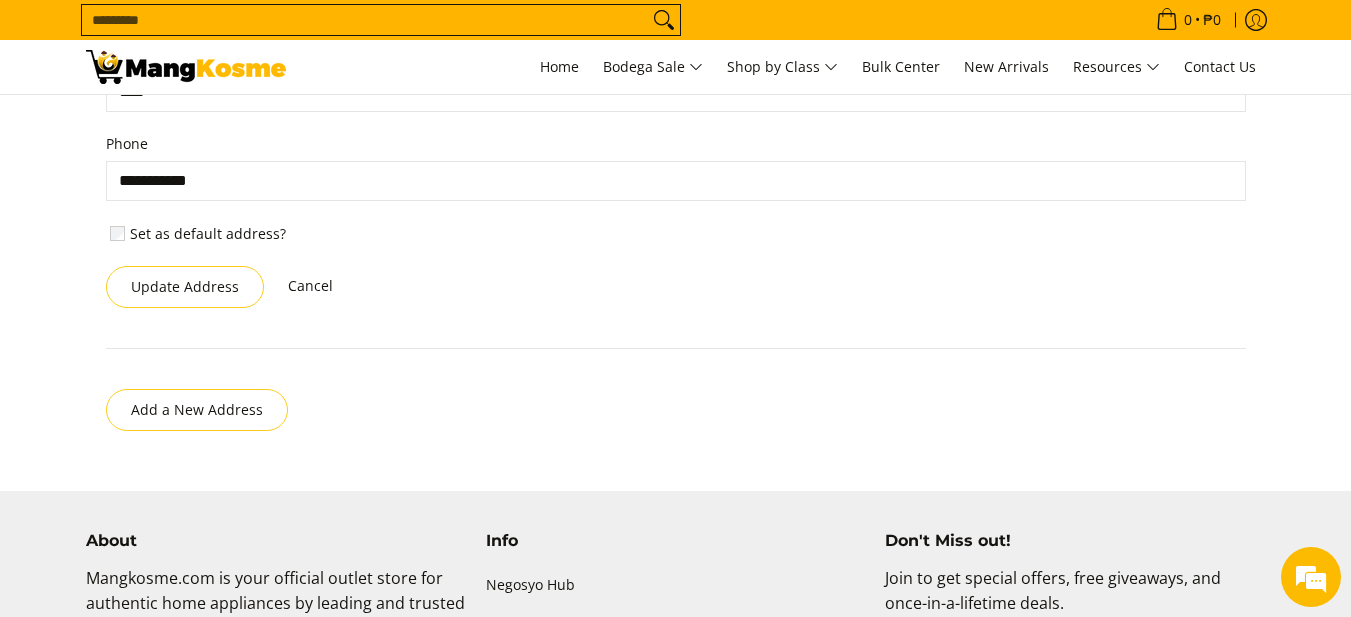 scroll, scrollTop: 1028, scrollLeft: 0, axis: vertical 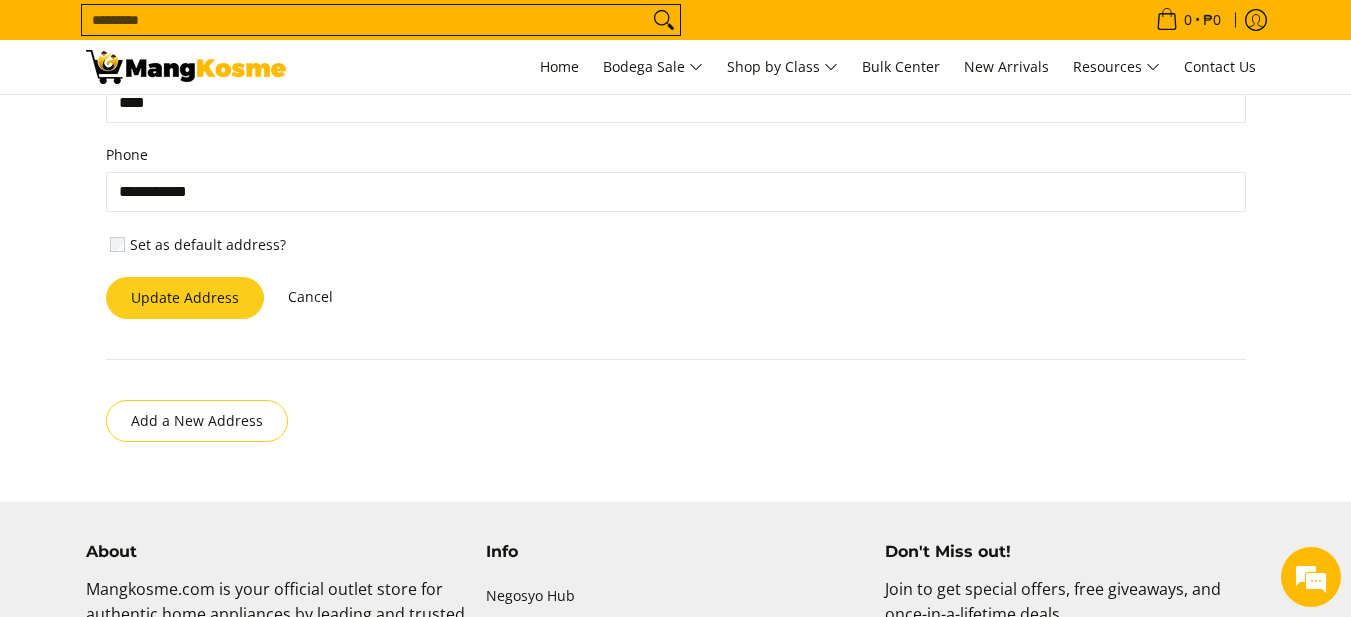 type on "**********" 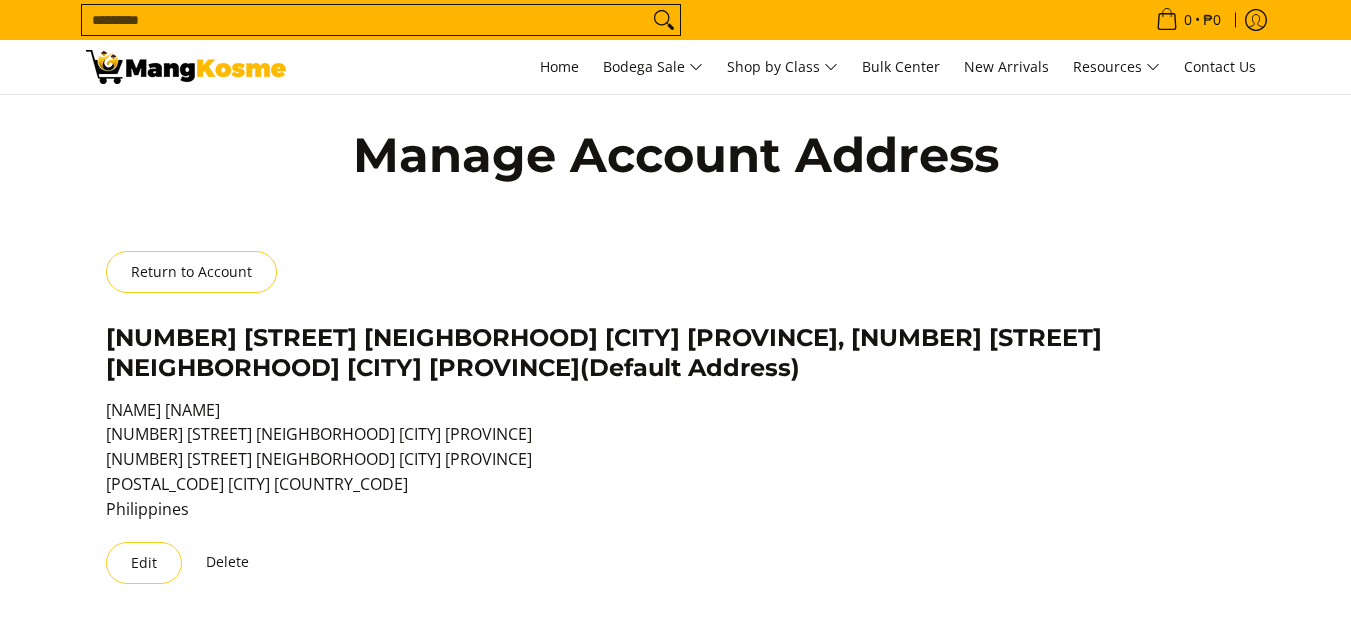 scroll, scrollTop: 0, scrollLeft: 0, axis: both 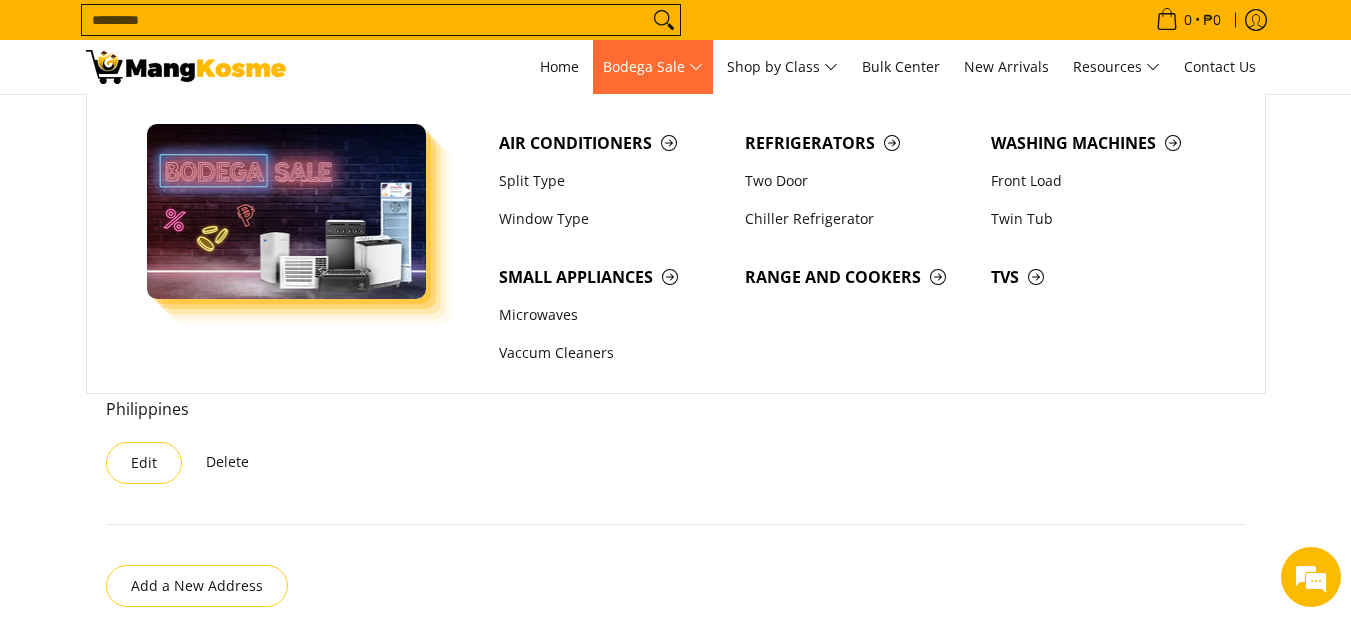 click on "Bodega Sale" at bounding box center [653, 67] 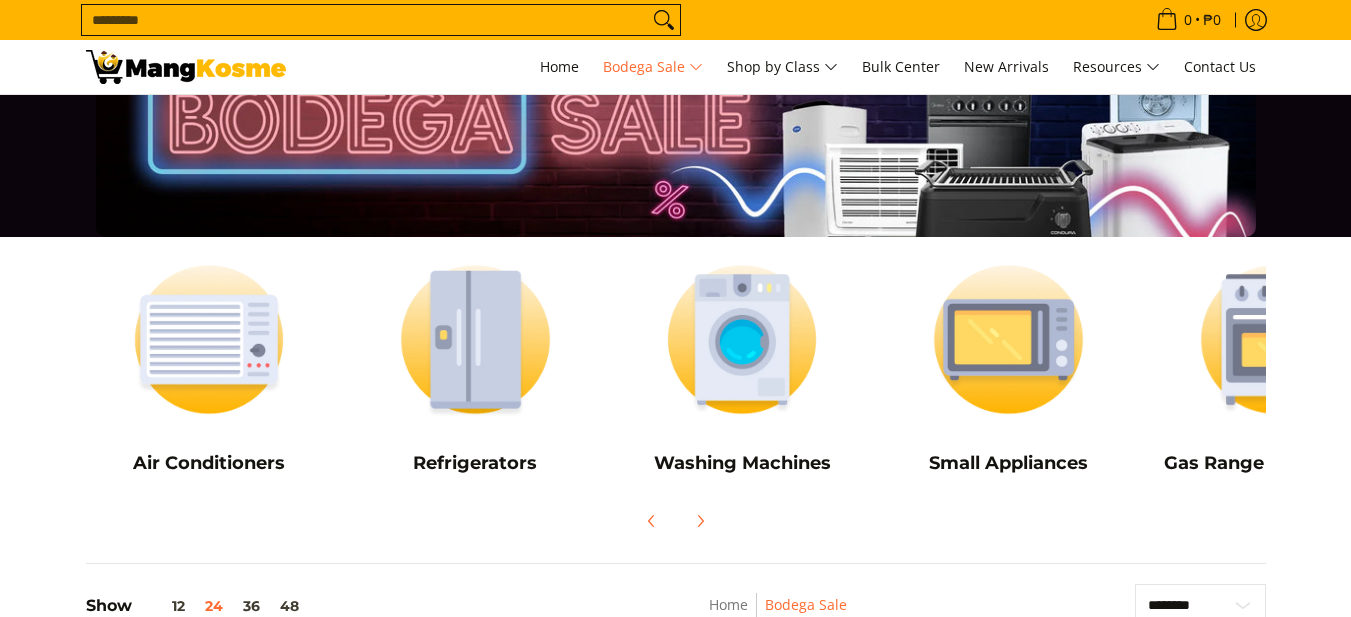 scroll, scrollTop: 100, scrollLeft: 0, axis: vertical 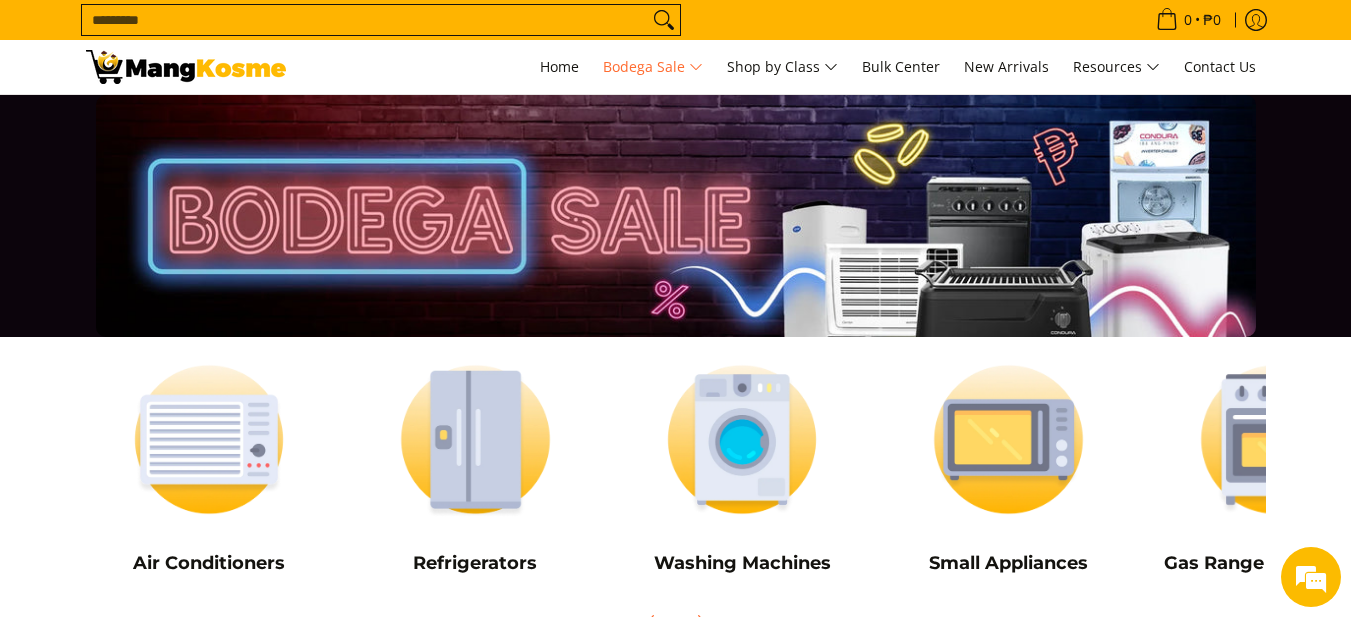click on "Search..." at bounding box center [365, 20] 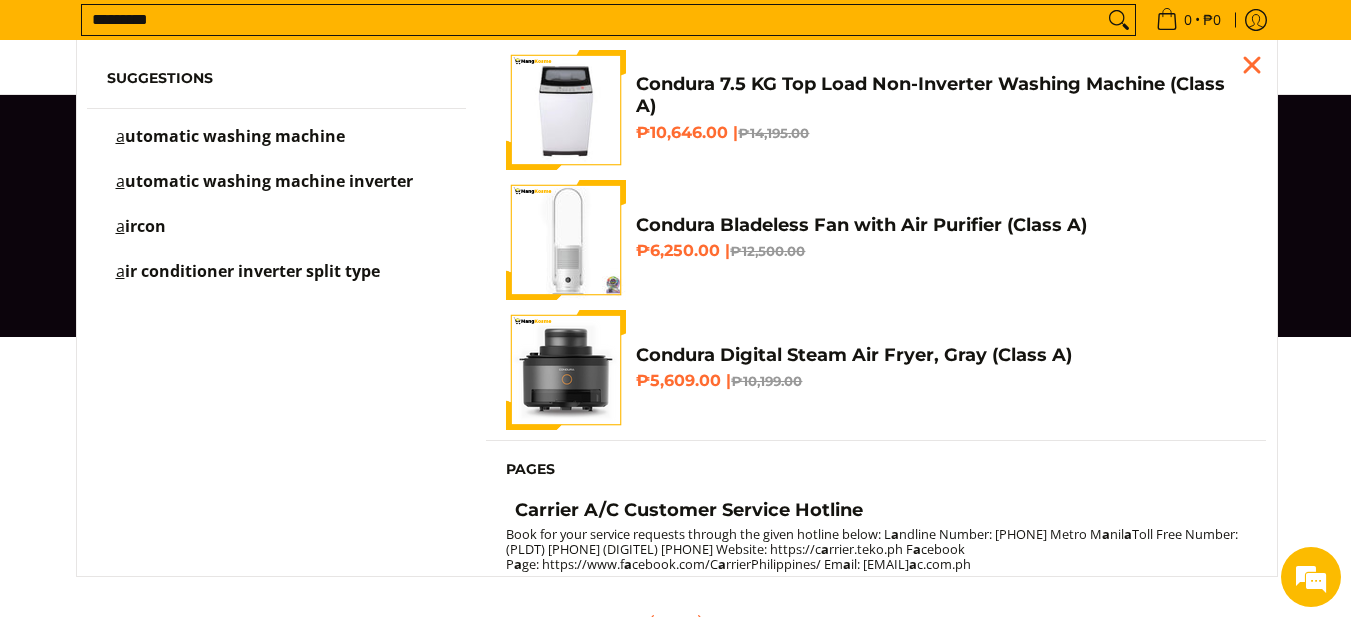 type on "*********" 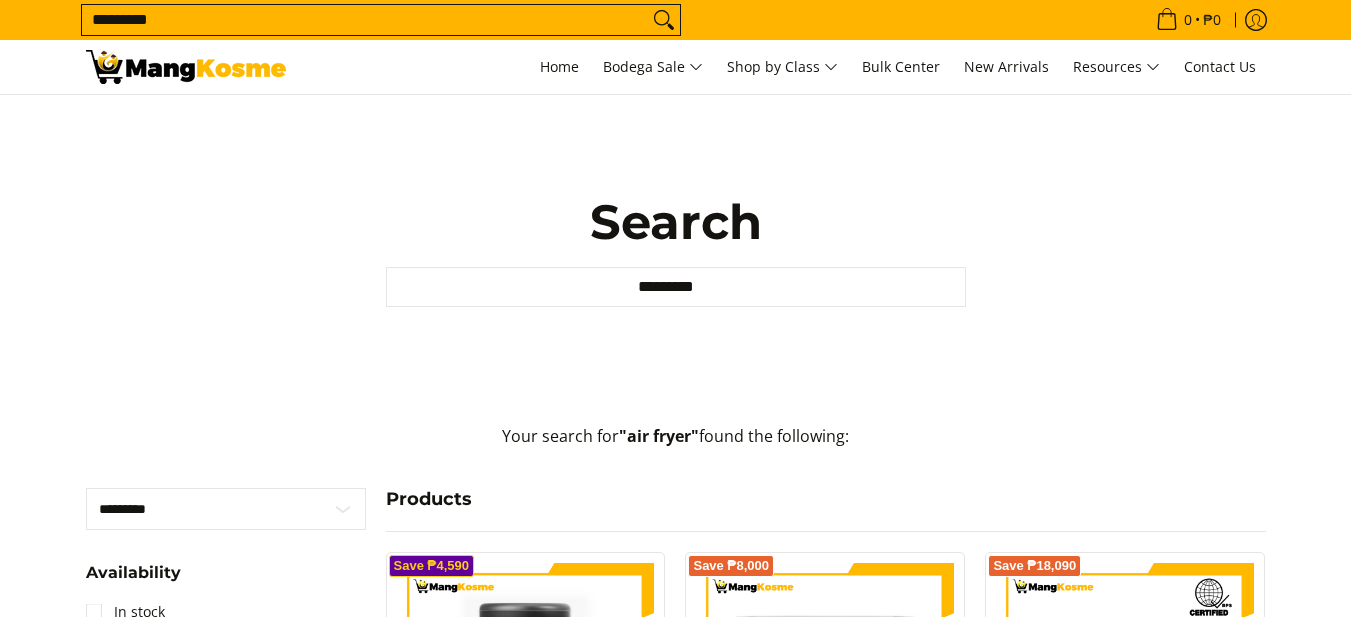 scroll, scrollTop: 0, scrollLeft: 0, axis: both 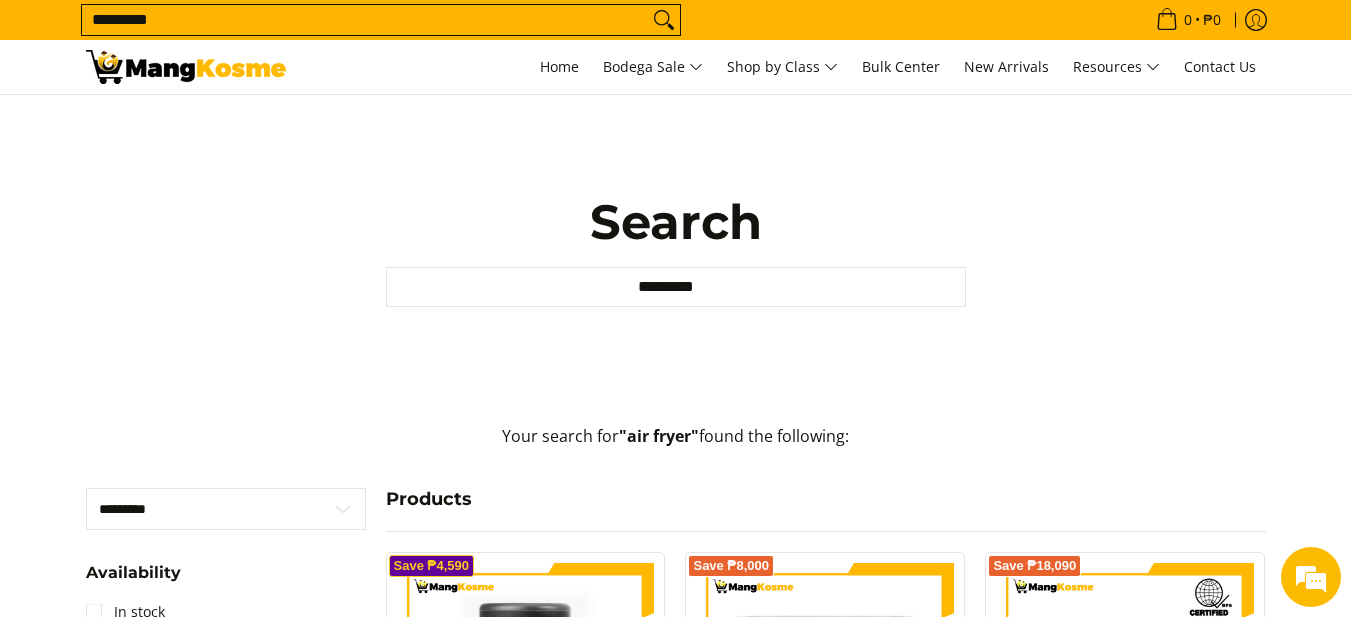 click at bounding box center (186, 67) 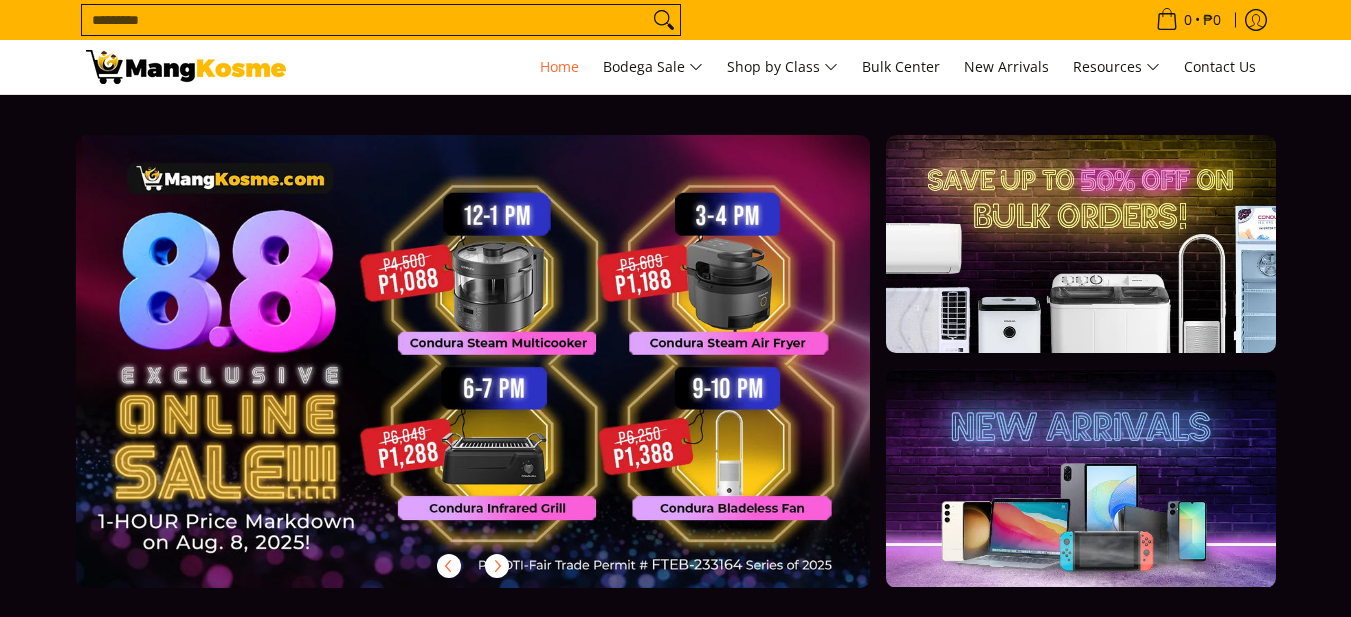scroll, scrollTop: 0, scrollLeft: 0, axis: both 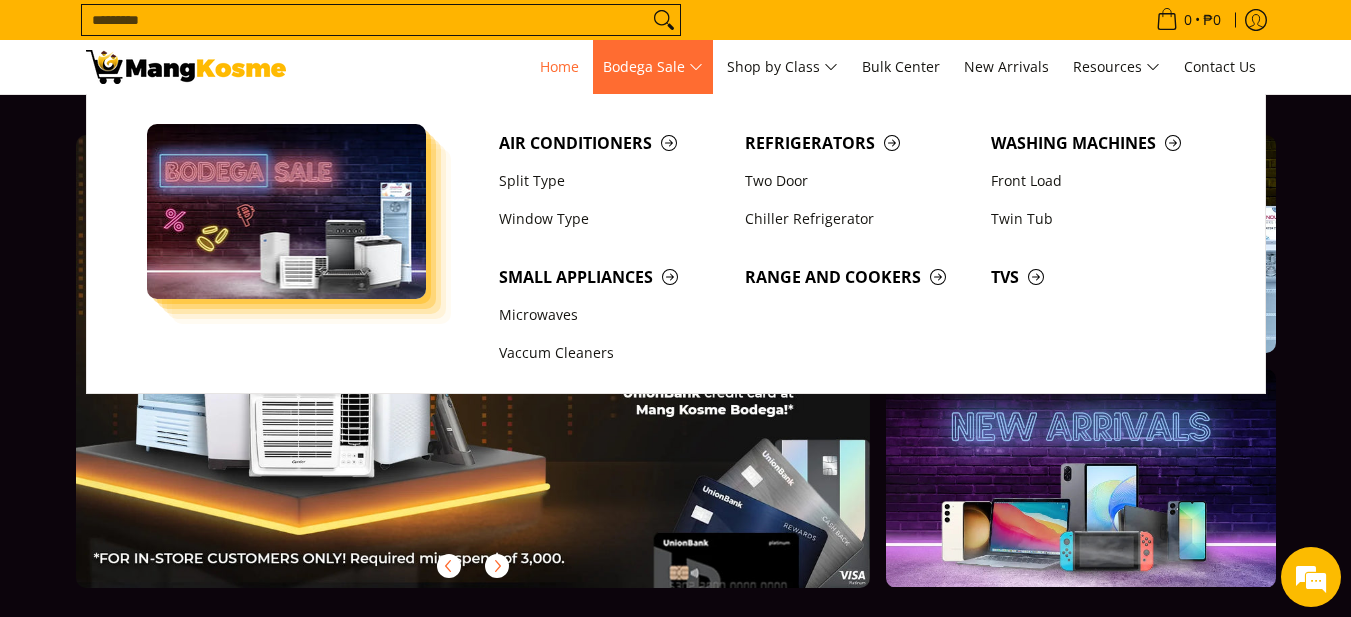 click on "Bodega Sale" at bounding box center (653, 67) 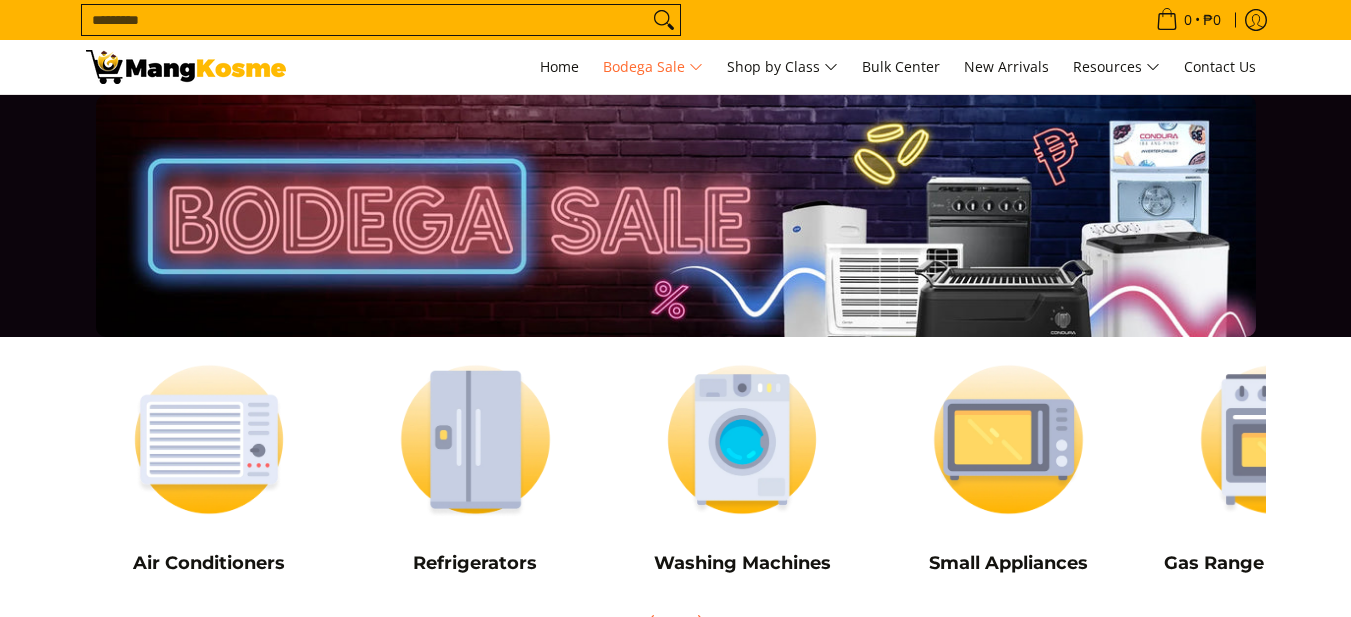 scroll, scrollTop: 0, scrollLeft: 0, axis: both 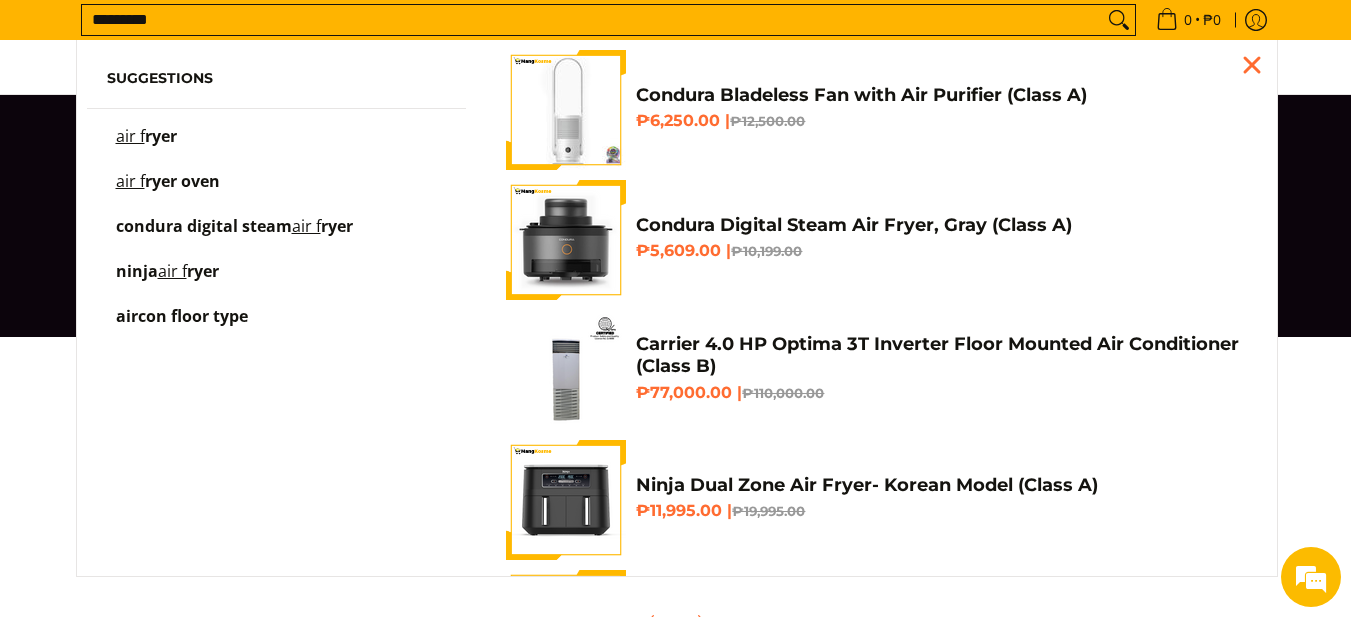 type on "*********" 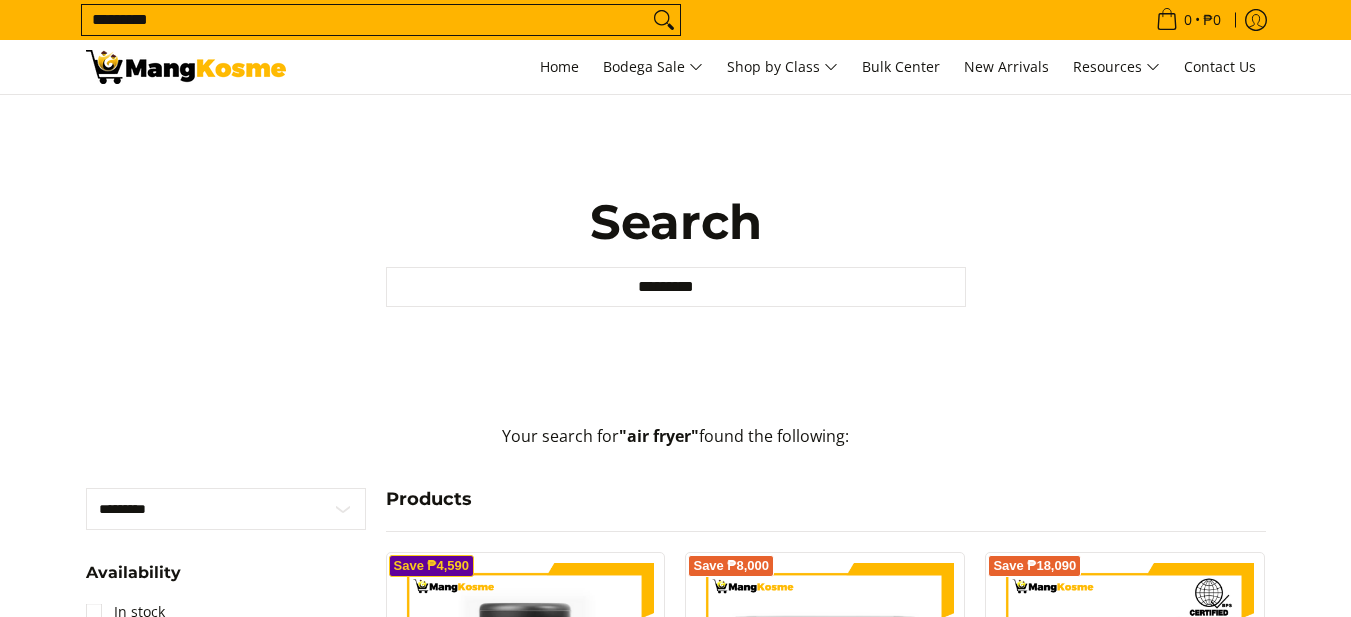 scroll, scrollTop: 100, scrollLeft: 0, axis: vertical 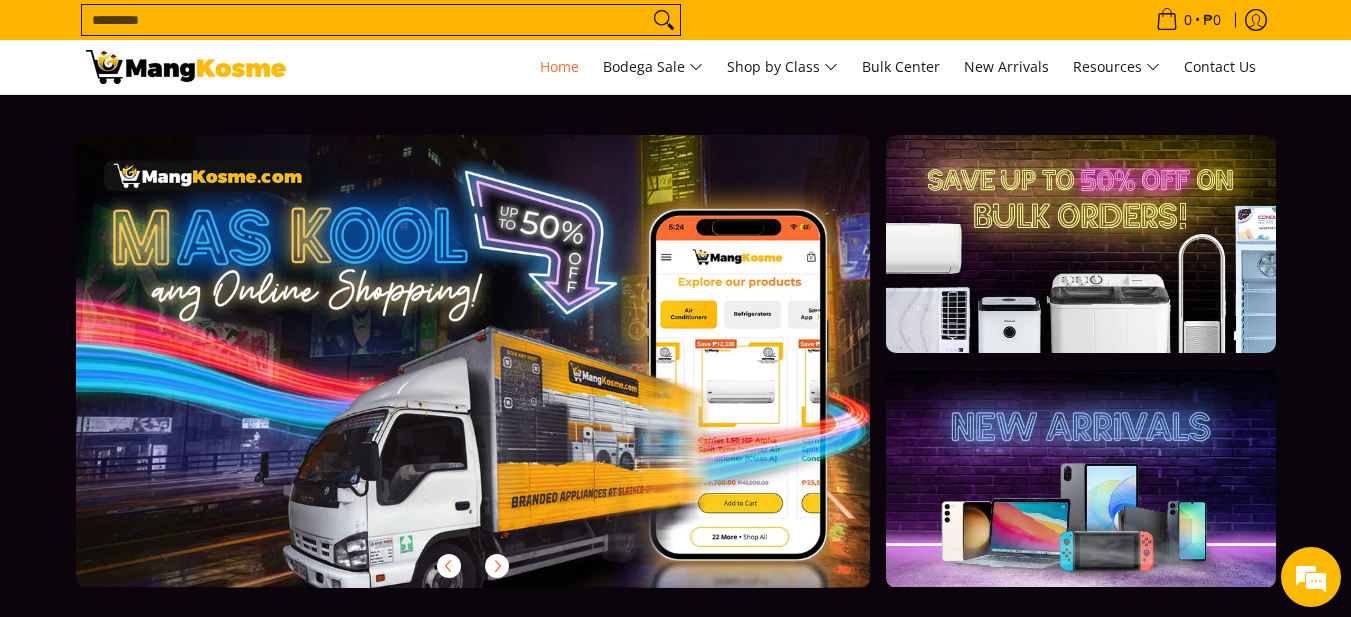 click on "Search..." at bounding box center (365, 20) 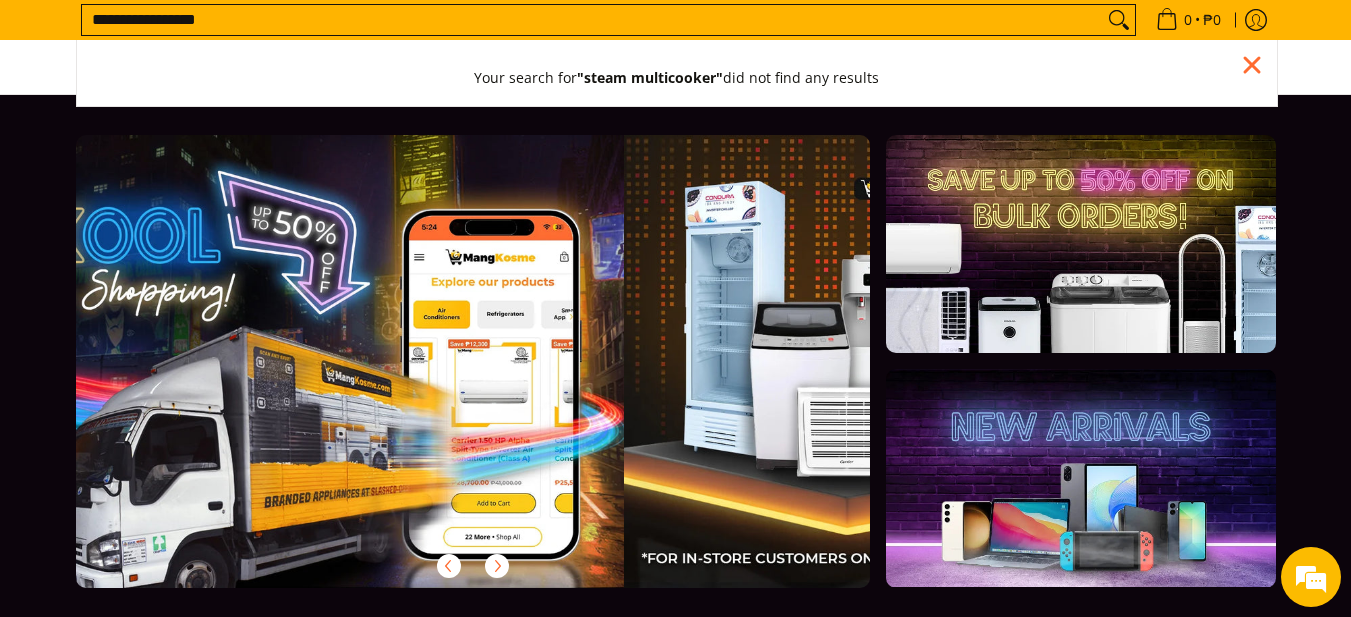 click on "**********" at bounding box center [592, 20] 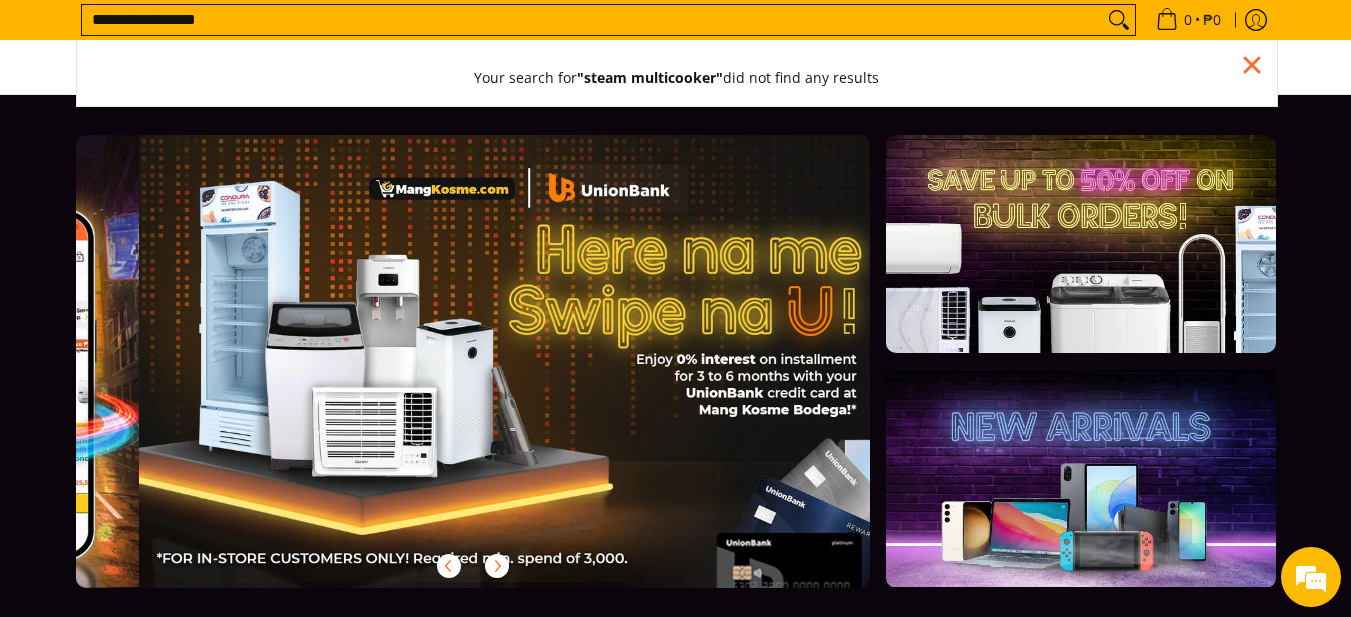 scroll, scrollTop: 0, scrollLeft: 1590, axis: horizontal 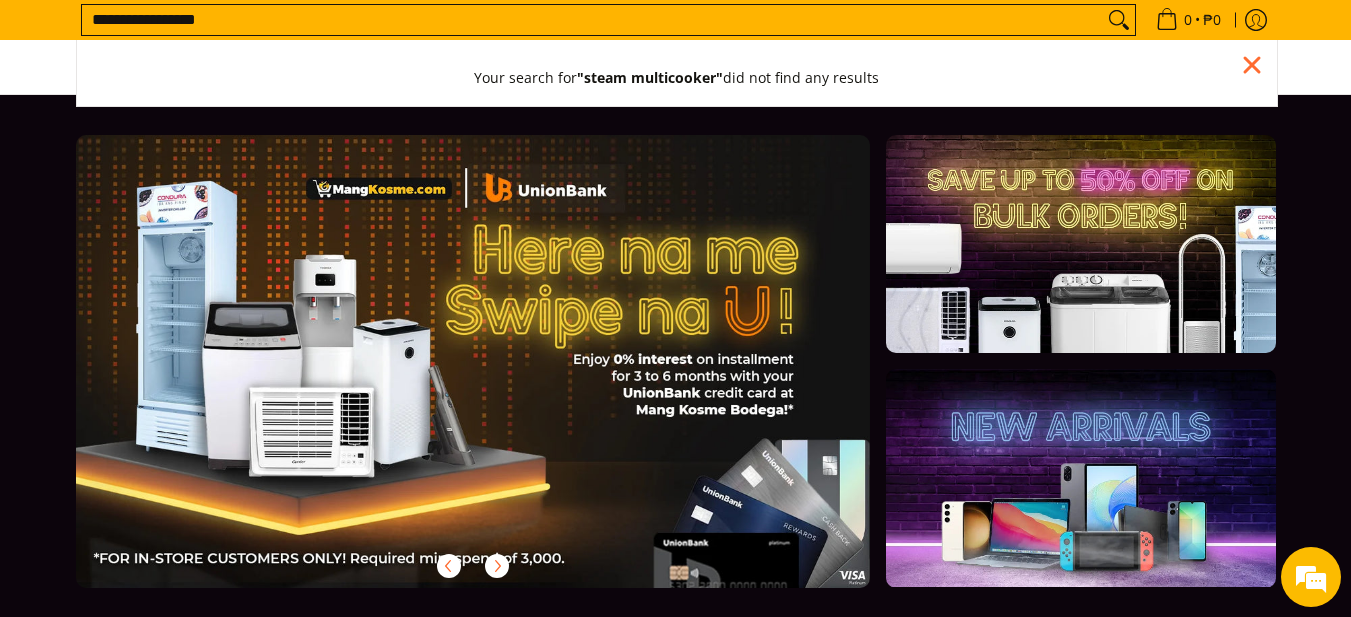 drag, startPoint x: 272, startPoint y: 27, endPoint x: 186, endPoint y: 22, distance: 86.145226 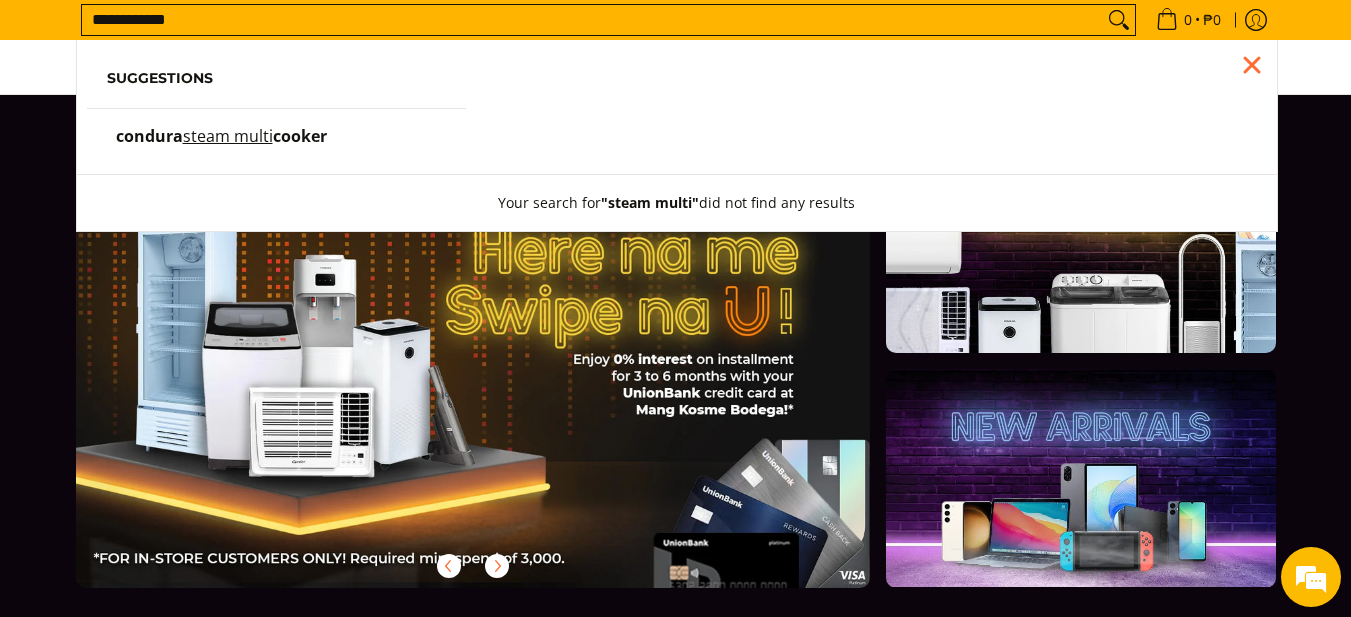 type on "**********" 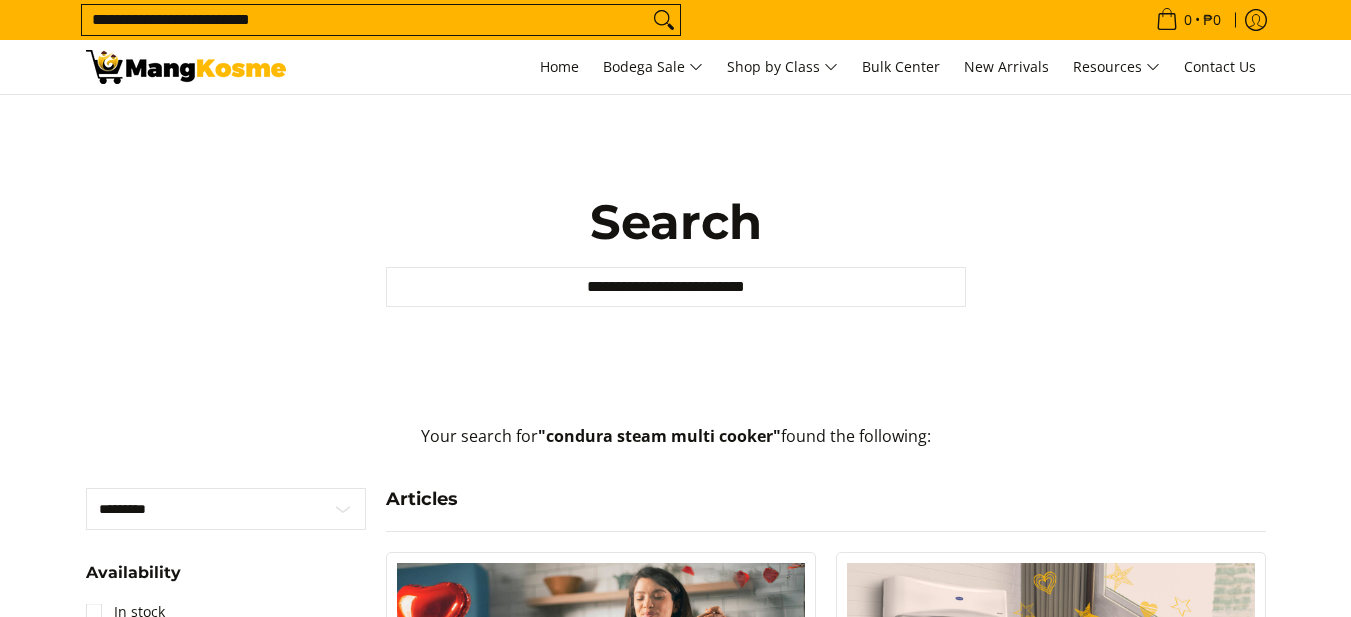 scroll, scrollTop: 0, scrollLeft: 0, axis: both 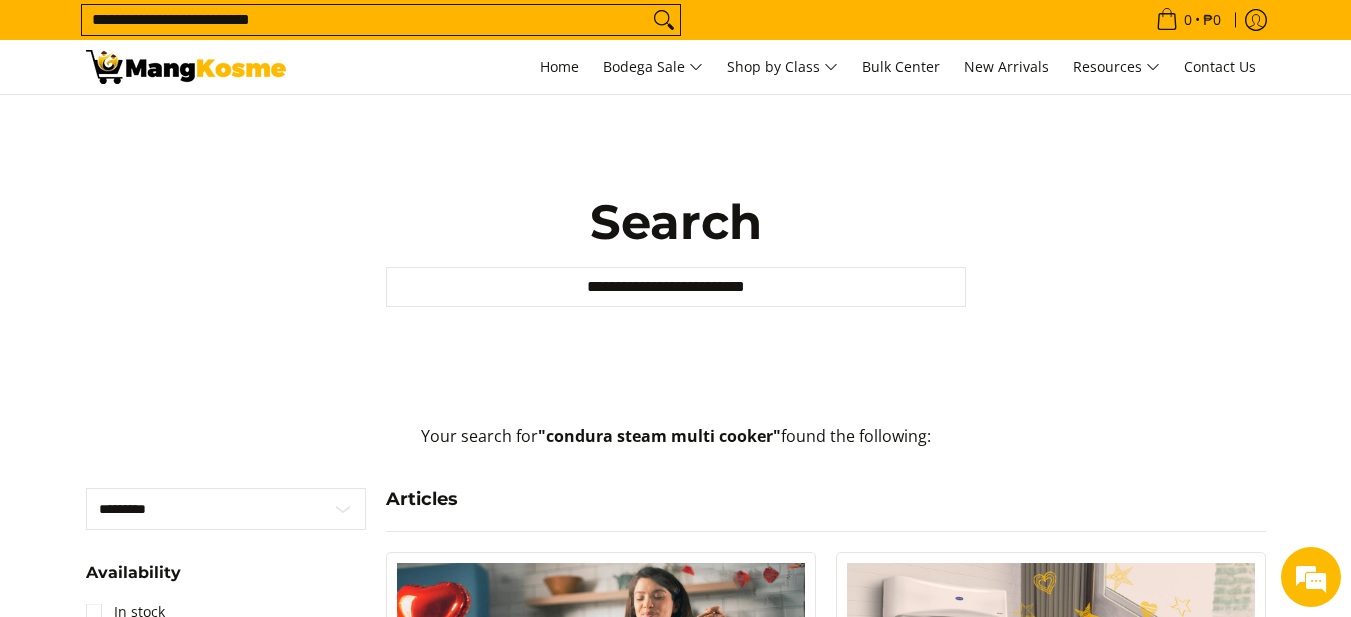drag, startPoint x: 803, startPoint y: 285, endPoint x: 505, endPoint y: 265, distance: 298.67038 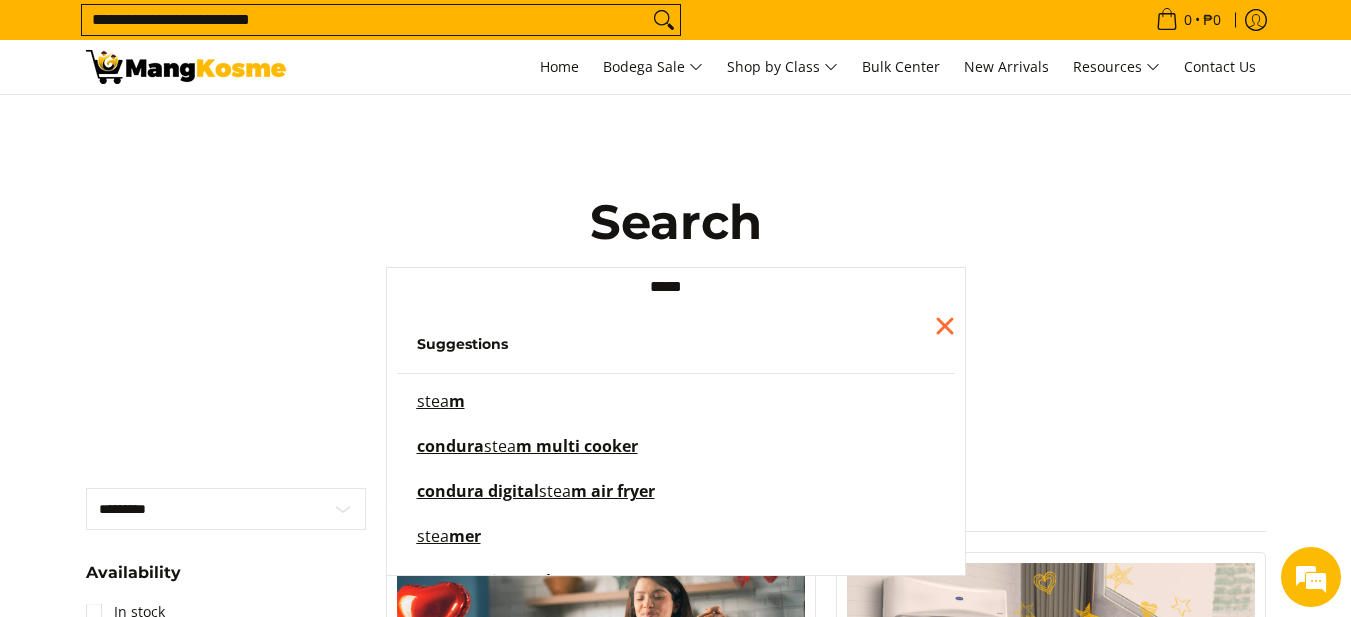 type on "*****" 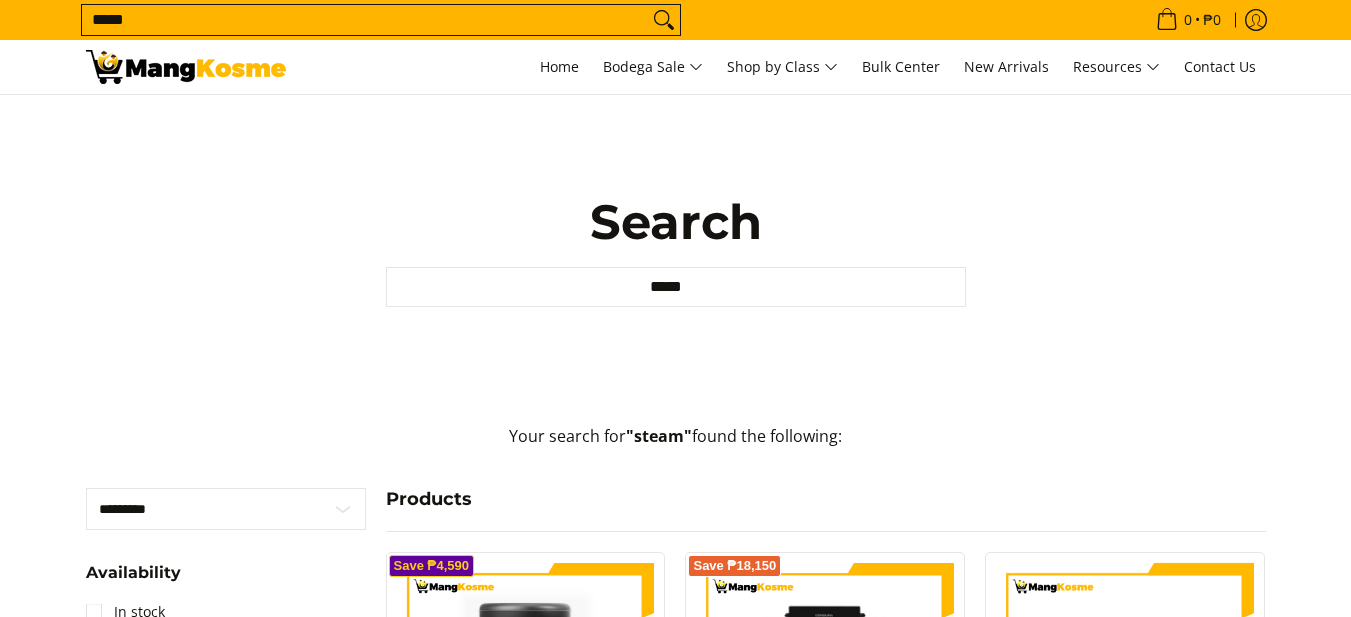 scroll, scrollTop: 0, scrollLeft: 0, axis: both 